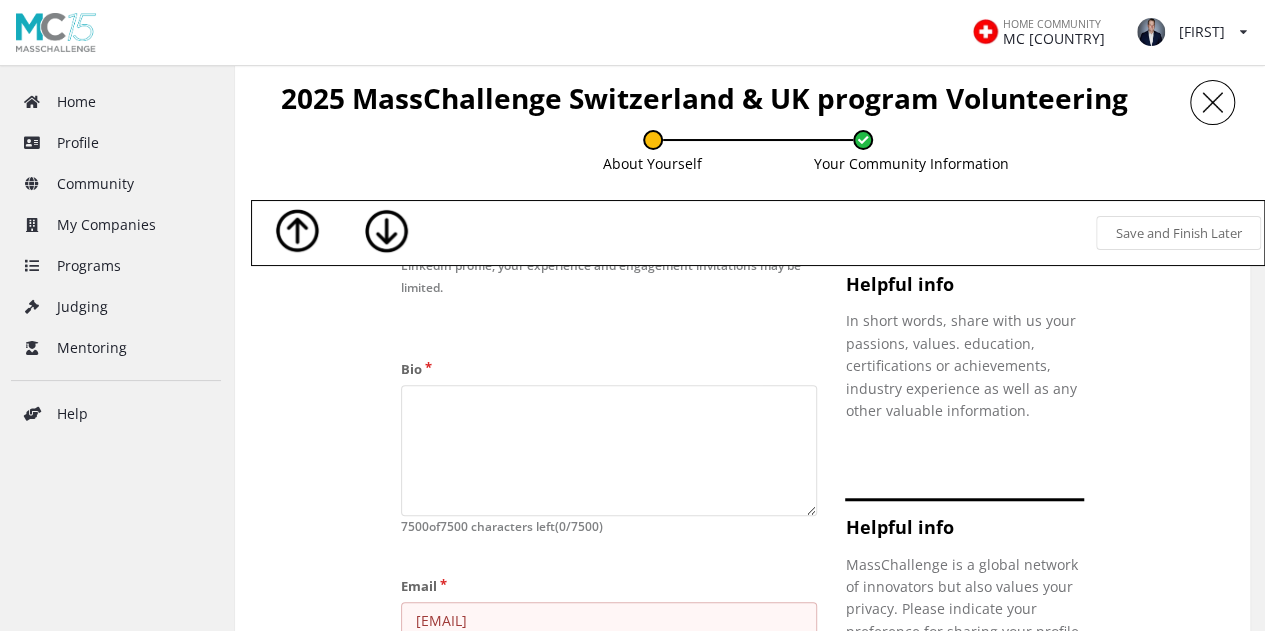 scroll, scrollTop: 486, scrollLeft: 0, axis: vertical 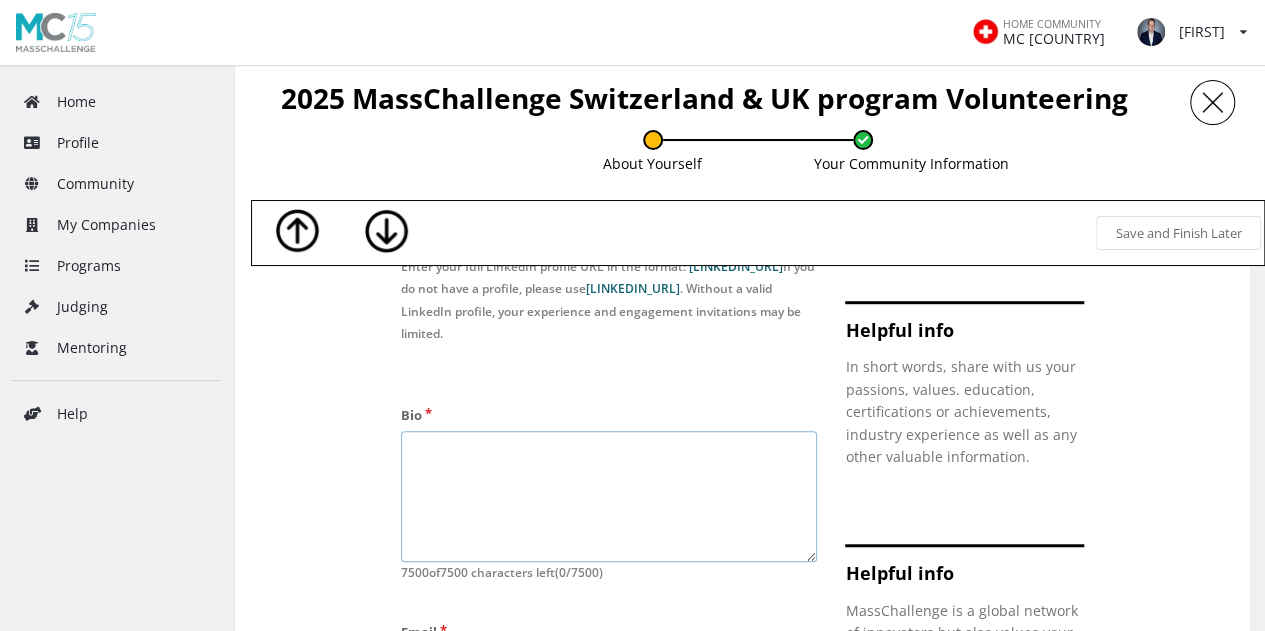 click at bounding box center [609, 497] 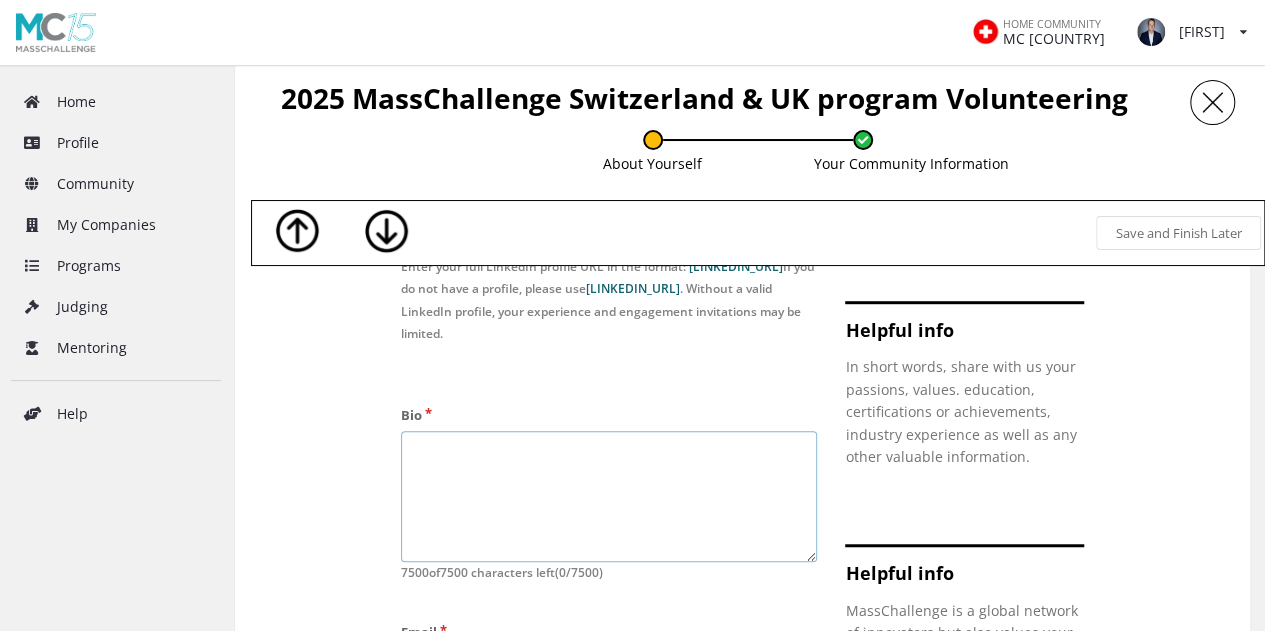paste on "Zachary Chandler is an innovation-focused business builder with deep expertise in industrial energy systems and a passion for accelerating sustainability. With a background in chemical engineering and international leadership roles across the energy and manufacturing sectors, he now leads Nexus Industrial Partners, helping startups and corporates decarbonize industrial heat through new technology, strategic partnerships, and commercialization support. Zachary thrives at the intersection of climate innovation and business development, bringing a global mindset and pragmatic approach to scaling impact" 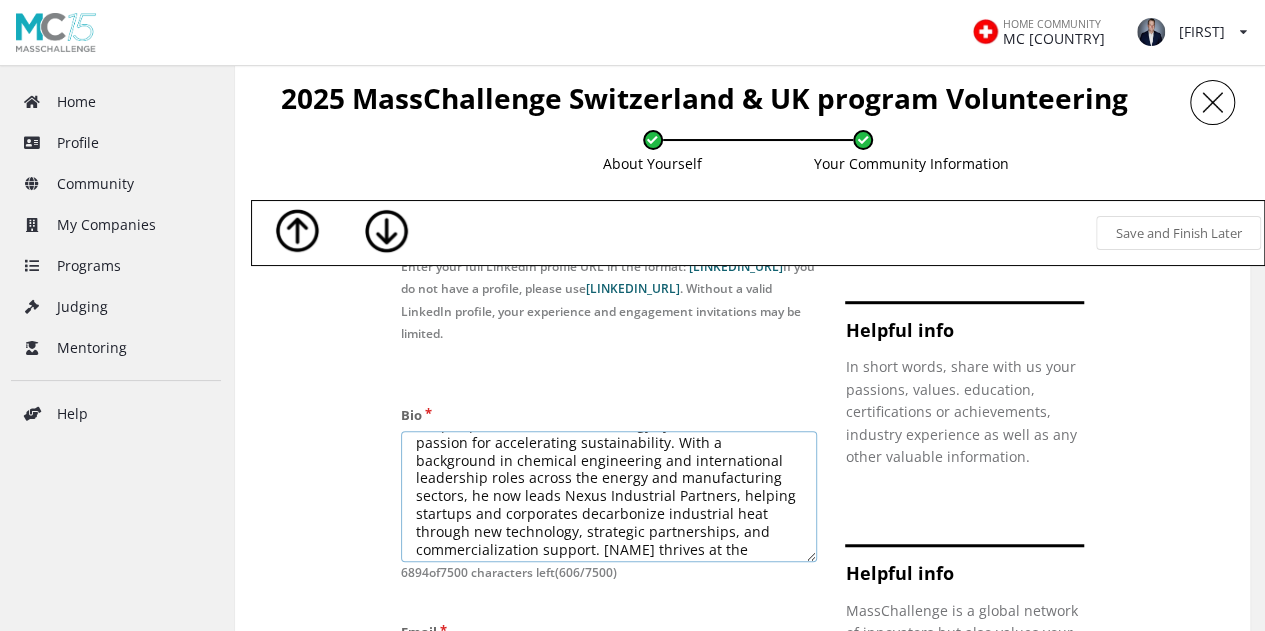 scroll, scrollTop: 0, scrollLeft: 0, axis: both 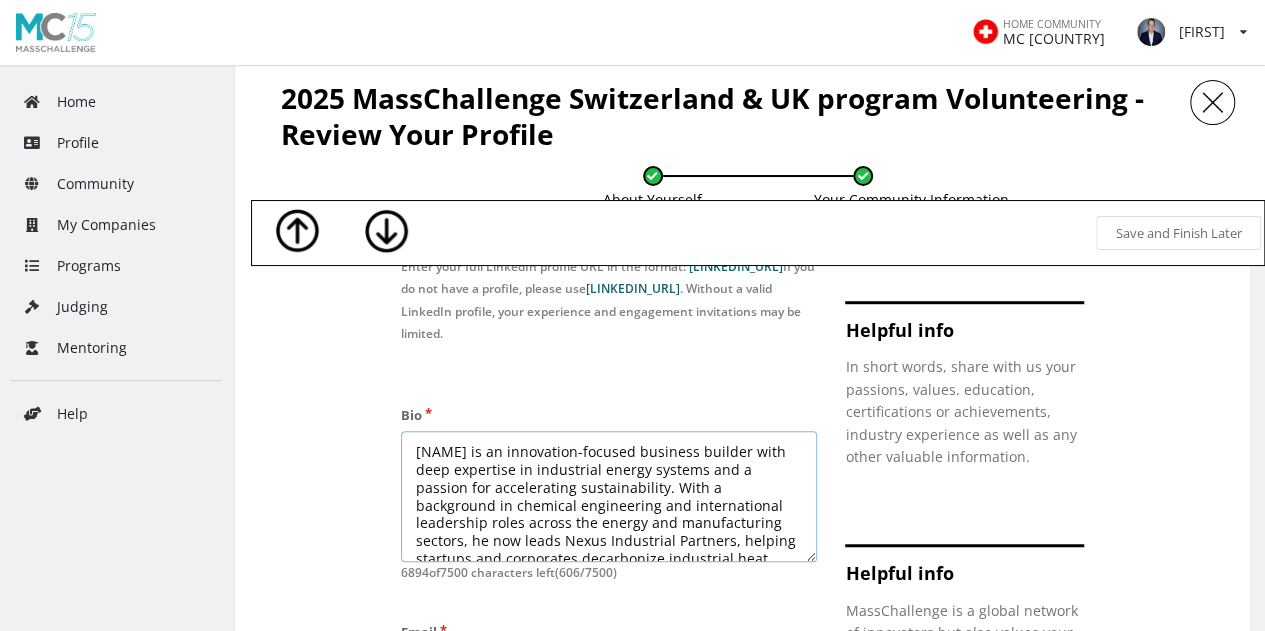 drag, startPoint x: 554, startPoint y: 445, endPoint x: 409, endPoint y: 442, distance: 145.03104 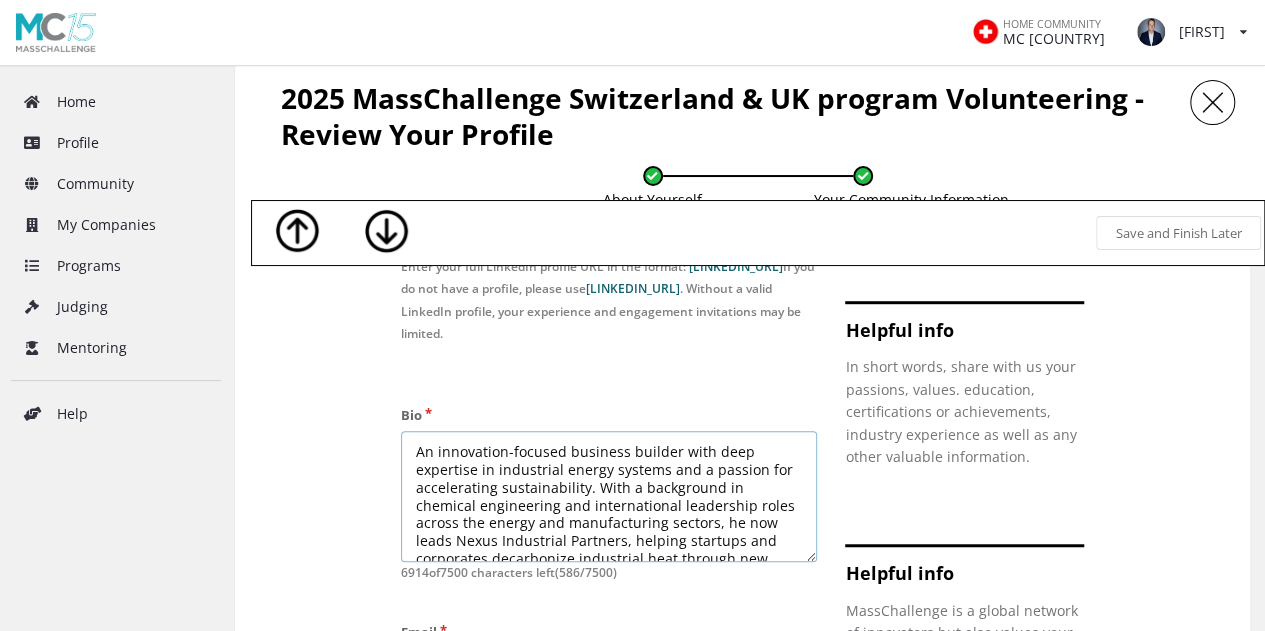 scroll, scrollTop: 100, scrollLeft: 0, axis: vertical 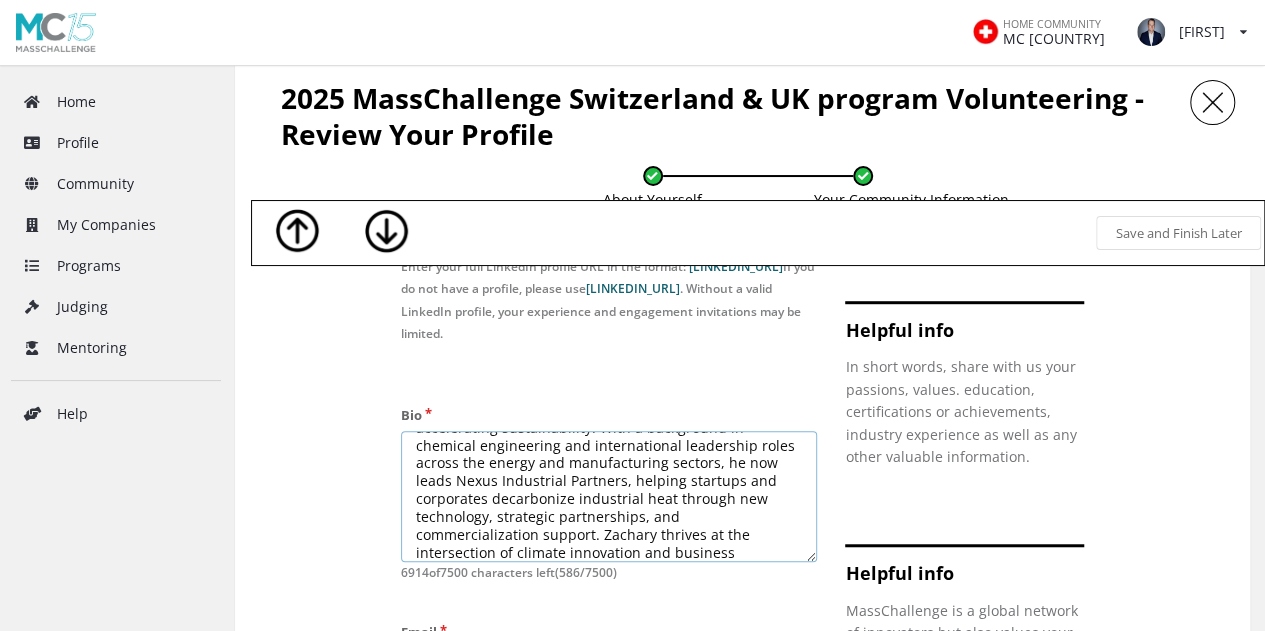 drag, startPoint x: 758, startPoint y: 435, endPoint x: 629, endPoint y: 471, distance: 133.9291 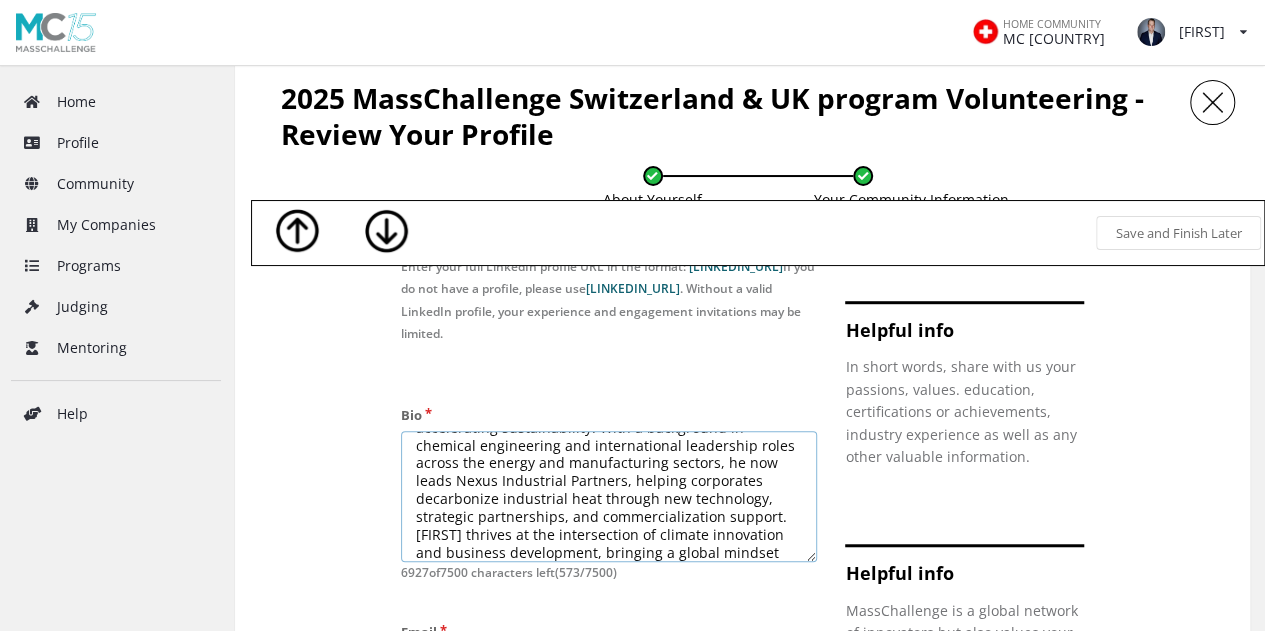 drag, startPoint x: 592, startPoint y: 496, endPoint x: 497, endPoint y: 492, distance: 95.084175 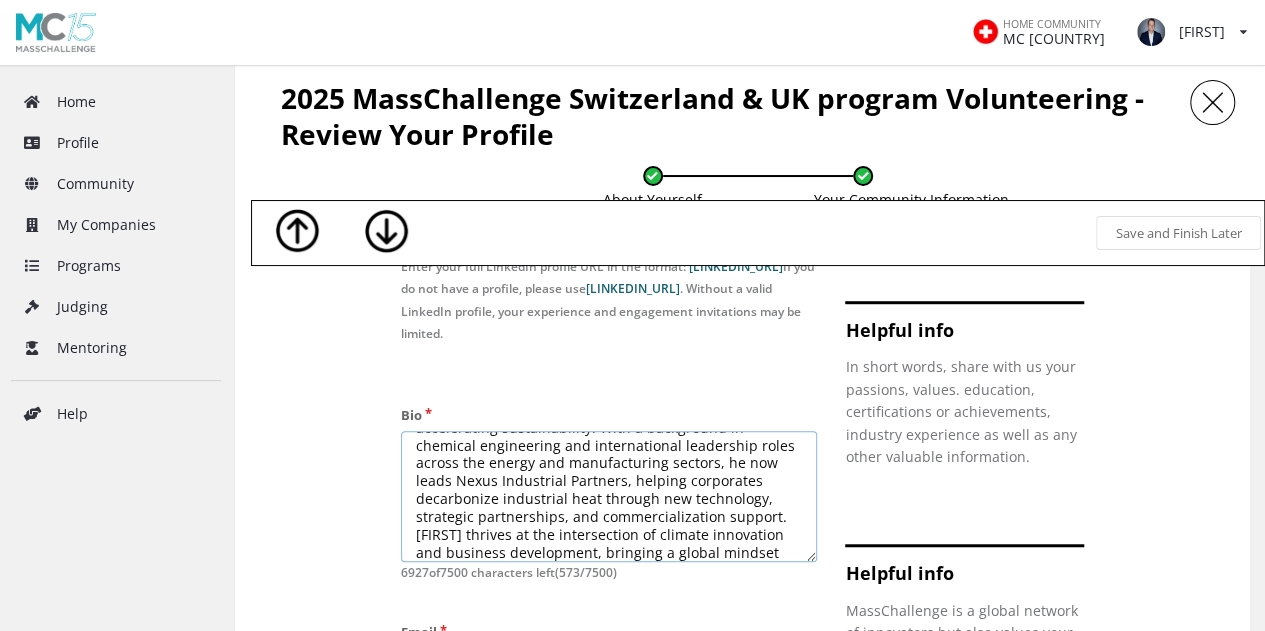 click on "An innovation-focused business builder with deep expertise in industrial energy systems and a passion for accelerating sustainability. With a background in chemical engineering and international leadership roles across the energy and manufacturing sectors, he now leads Nexus Industrial Partners, helping corporates decarbonize industrial heat through new technology, strategic partnerships, and commercialization support. Zachary thrives at the intersection of climate innovation and business development, bringing a global mindset and pragmatic approach to scaling impact" at bounding box center (609, 497) 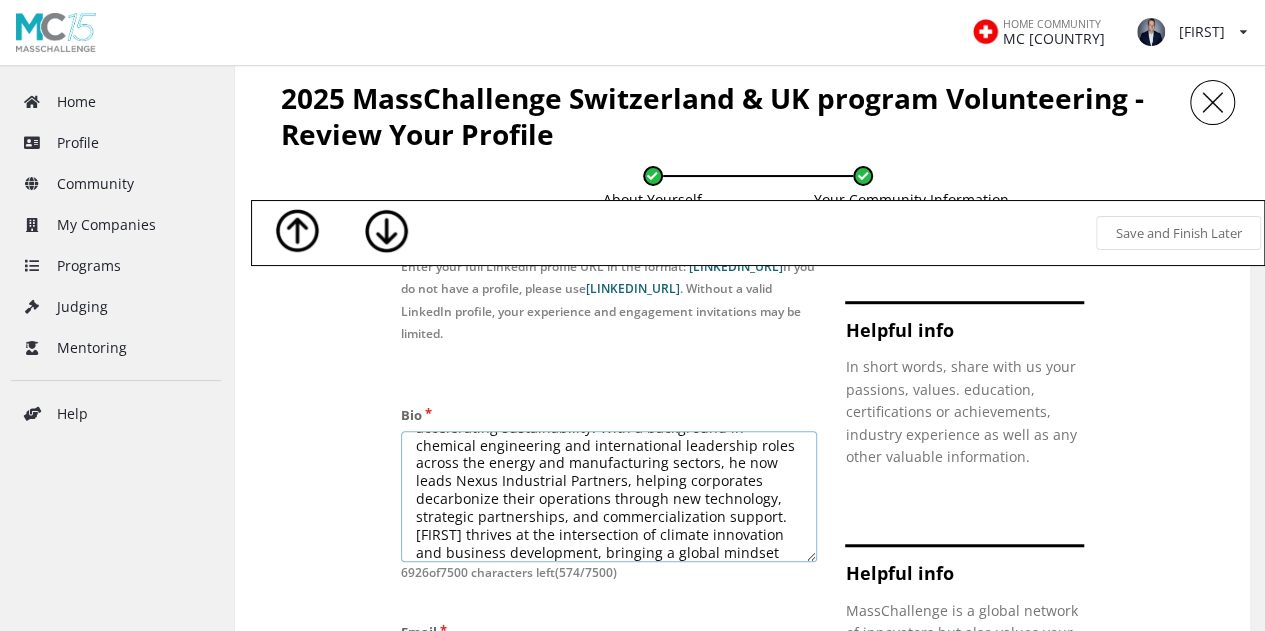 click on "An innovation-focused business builder with deep expertise in industrial energy systems and a passion for accelerating sustainability. With a background in chemical engineering and international leadership roles across the energy and manufacturing sectors, he now leads Nexus Industrial Partners, helping corporates decarbonize their operations through new technology, strategic partnerships, and commercialization support. Zachary thrives at the intersection of climate innovation and business development, bringing a global mindset and pragmatic approach to scaling impact" at bounding box center [609, 497] 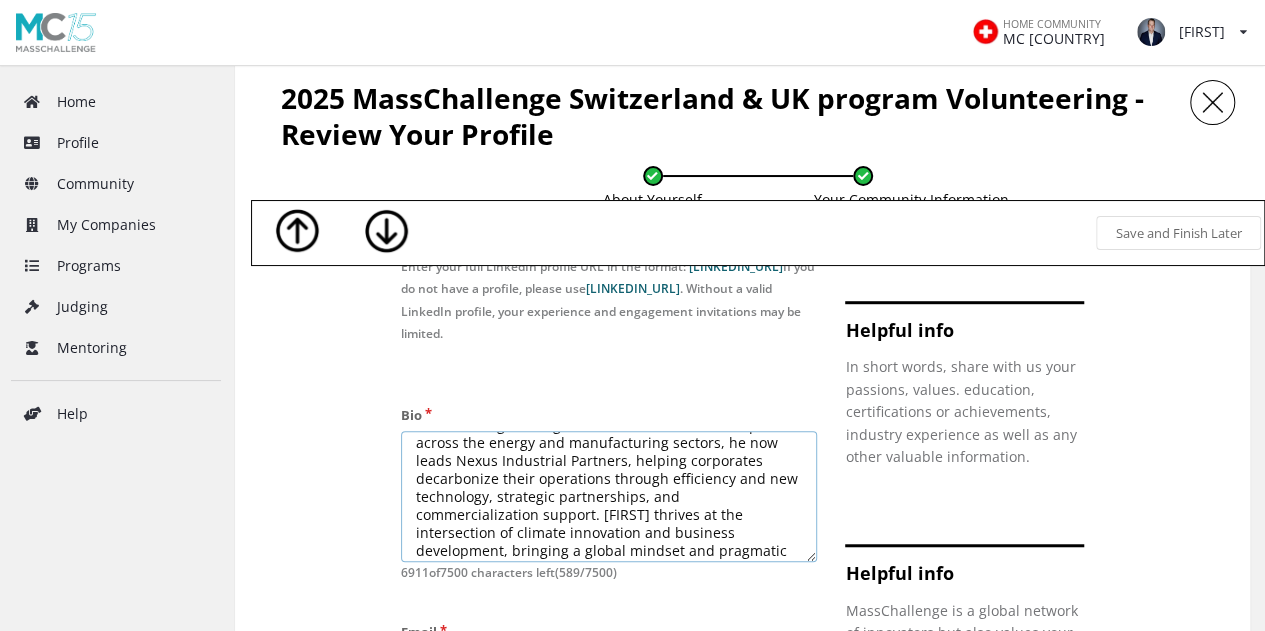 scroll, scrollTop: 80, scrollLeft: 0, axis: vertical 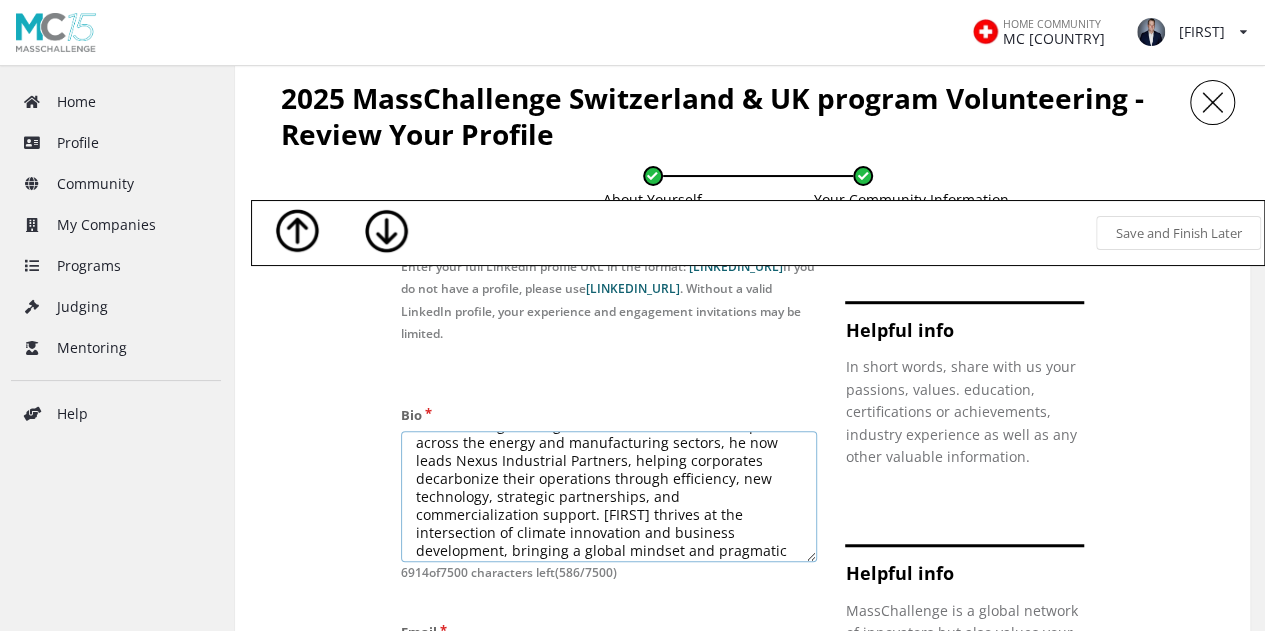 click on "An innovation-focused business builder with deep expertise in industrial energy systems and a passion for accelerating sustainability. With a background in chemical engineering and international leadership roles across the energy and manufacturing sectors, he now leads Nexus Industrial Partners, helping corporates decarbonize their operations through efficiency, new technology, strategic partnerships, and commercialization support. Zachary thrives at the intersection of climate innovation and business development, bringing a global mindset and pragmatic approach to scaling impact" at bounding box center [609, 497] 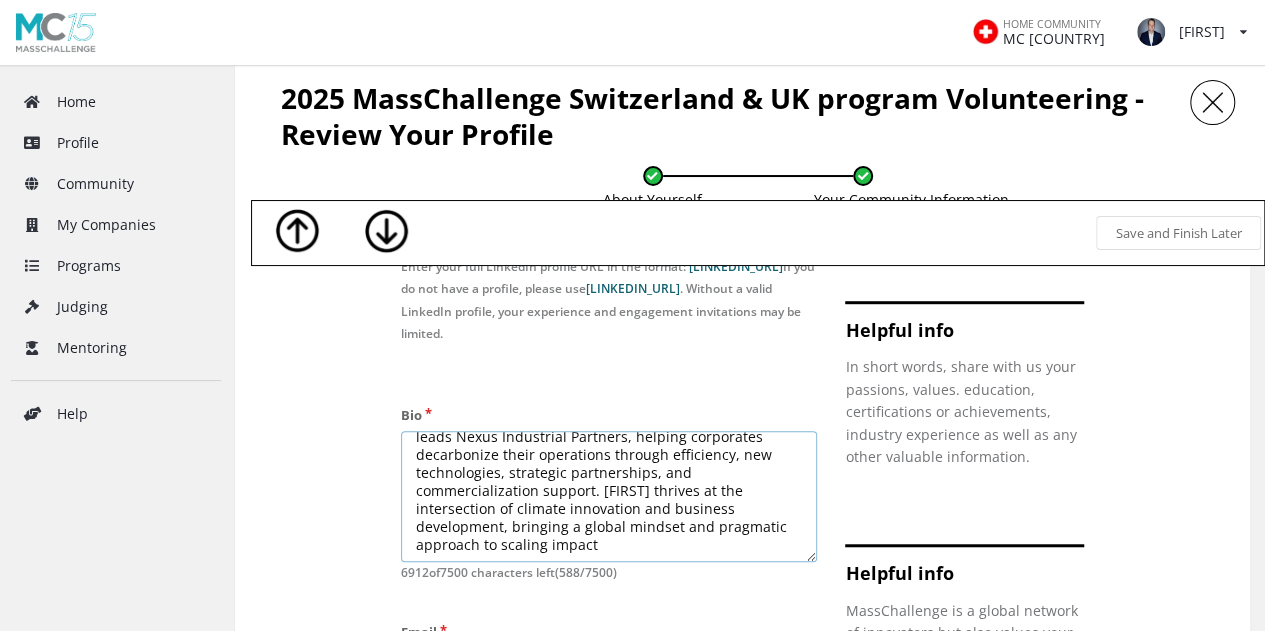 scroll, scrollTop: 108, scrollLeft: 0, axis: vertical 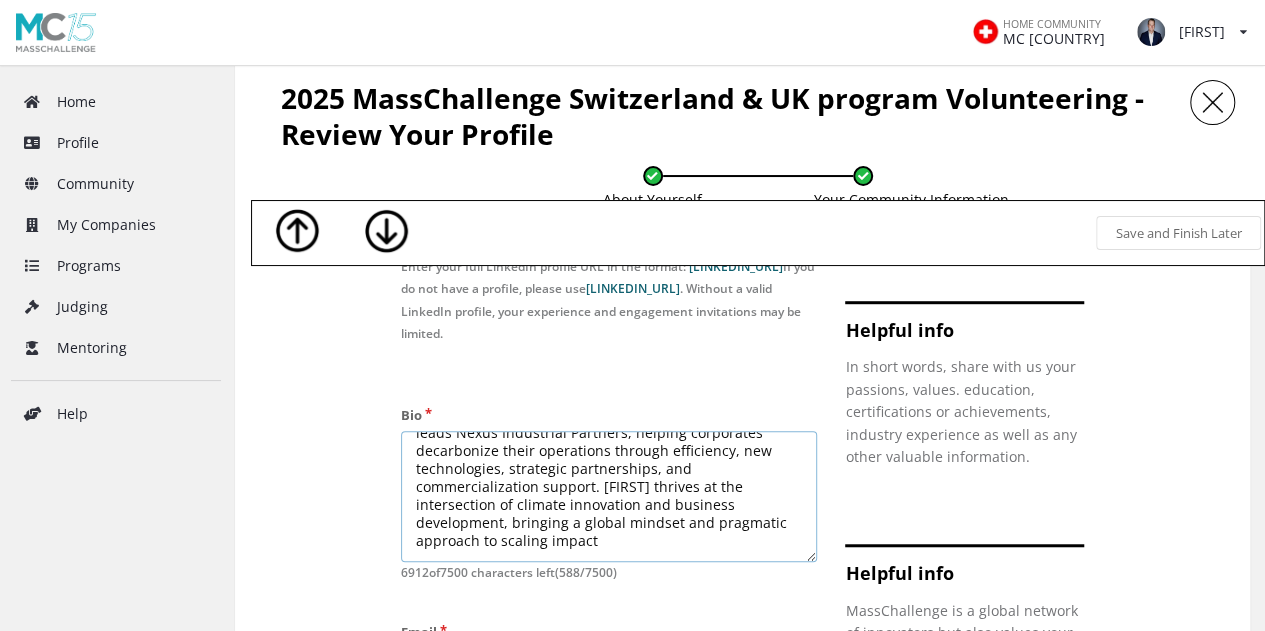 click on "An innovation-focused business builder with deep expertise in industrial energy systems and a passion for accelerating sustainability. With a background in chemical engineering and international leadership roles across the energy and manufacturing sectors, he now leads Nexus Industrial Partners, helping corporates decarbonize their operations through efficiency, new technologies, strategic partnerships, and commercialization support. Zachary thrives at the intersection of climate innovation and business development, bringing a global mindset and pragmatic approach to scaling impact" at bounding box center (609, 497) 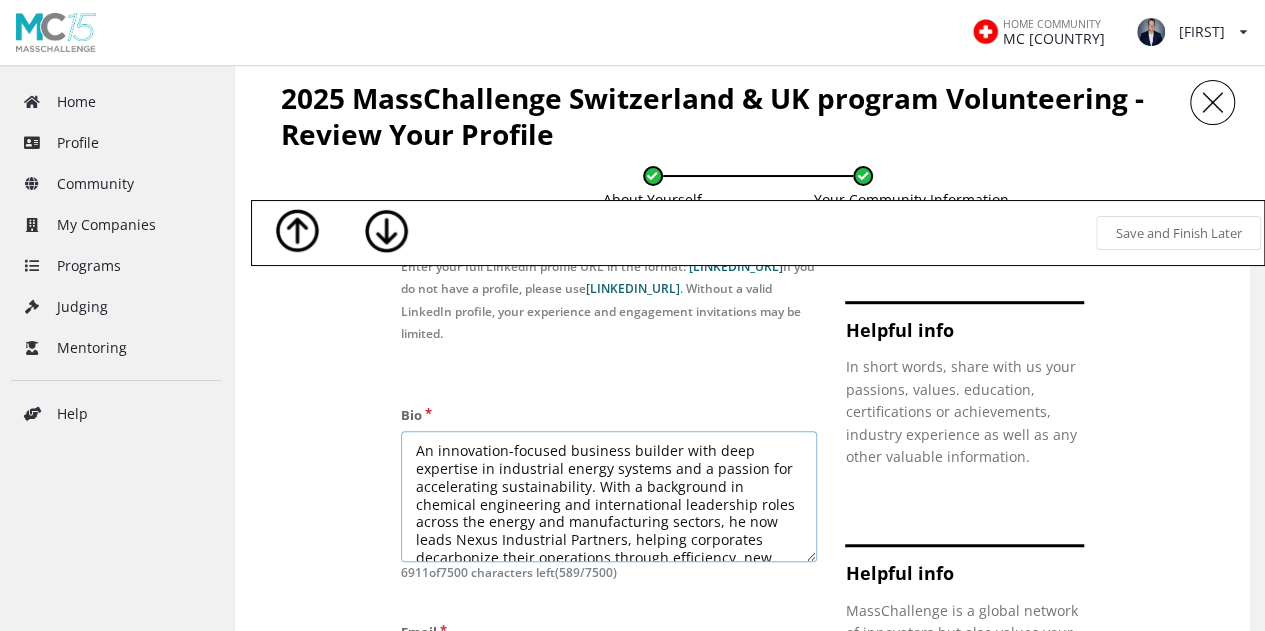 scroll, scrollTop: 0, scrollLeft: 0, axis: both 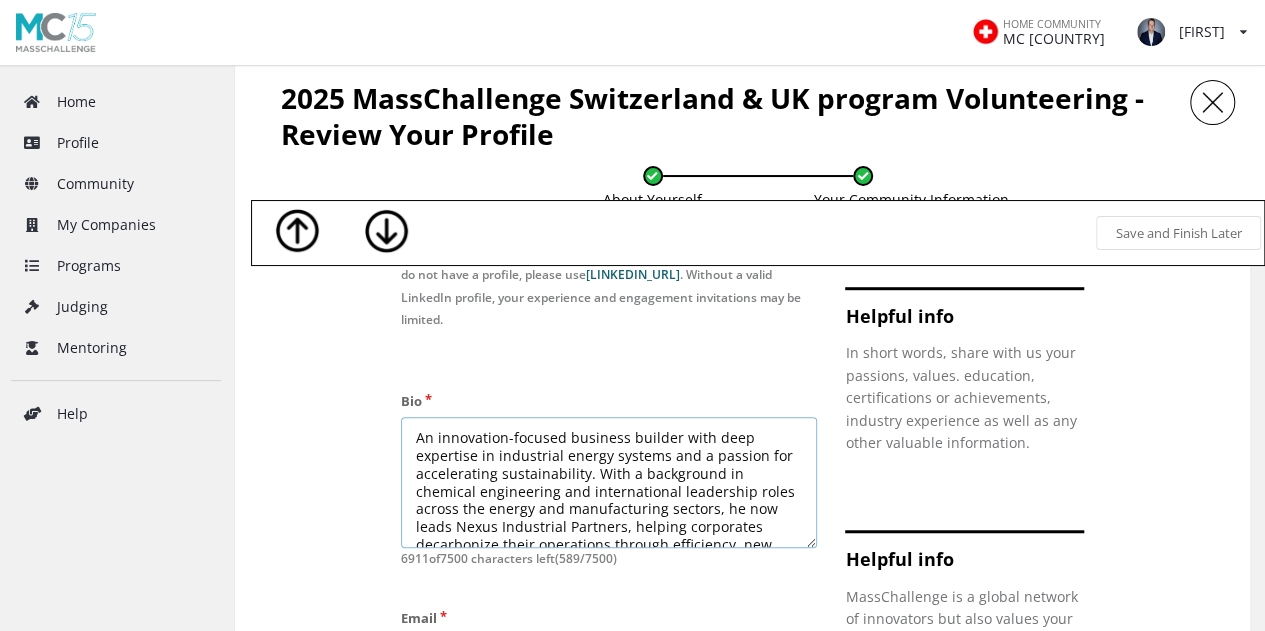 type on "An innovation-focused business builder with deep expertise in industrial energy systems and a passion for accelerating sustainability. With a background in chemical engineering and international leadership roles across the energy and manufacturing sectors, he now leads Nexus Industrial Partners, helping corporates decarbonize their operations through efficiency, new technologies, strategic partnerships, and commercialization support. Zachary thrives at the intersection of climate innovation and business development, bringing a global mindset and pragmatic approach to scaling impact." 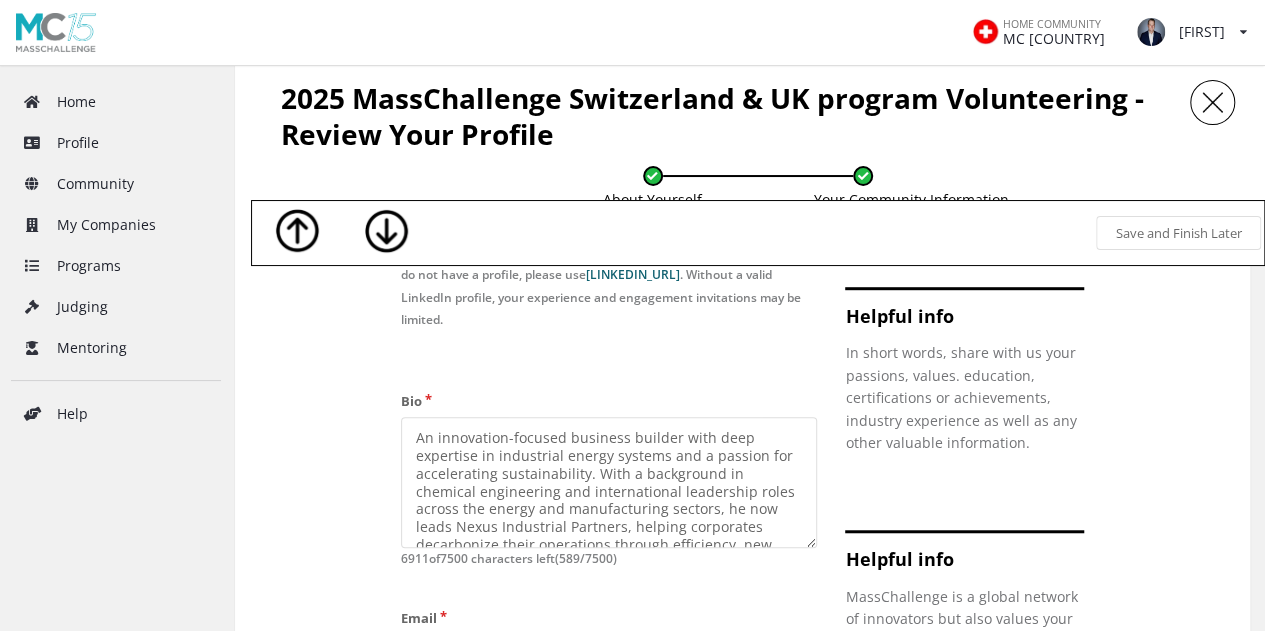 click on "In short words, share with us your passions, values. education, certifications or achievements, industry experience as well as any other valuable information." at bounding box center (964, 398) 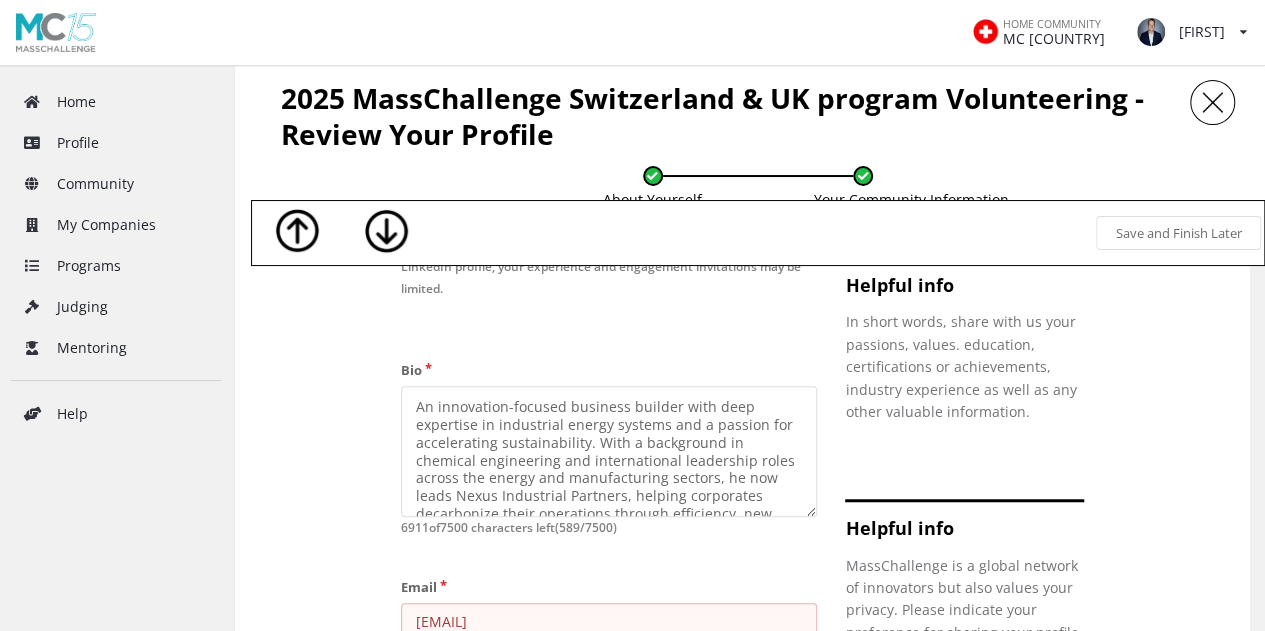 scroll, scrollTop: 500, scrollLeft: 0, axis: vertical 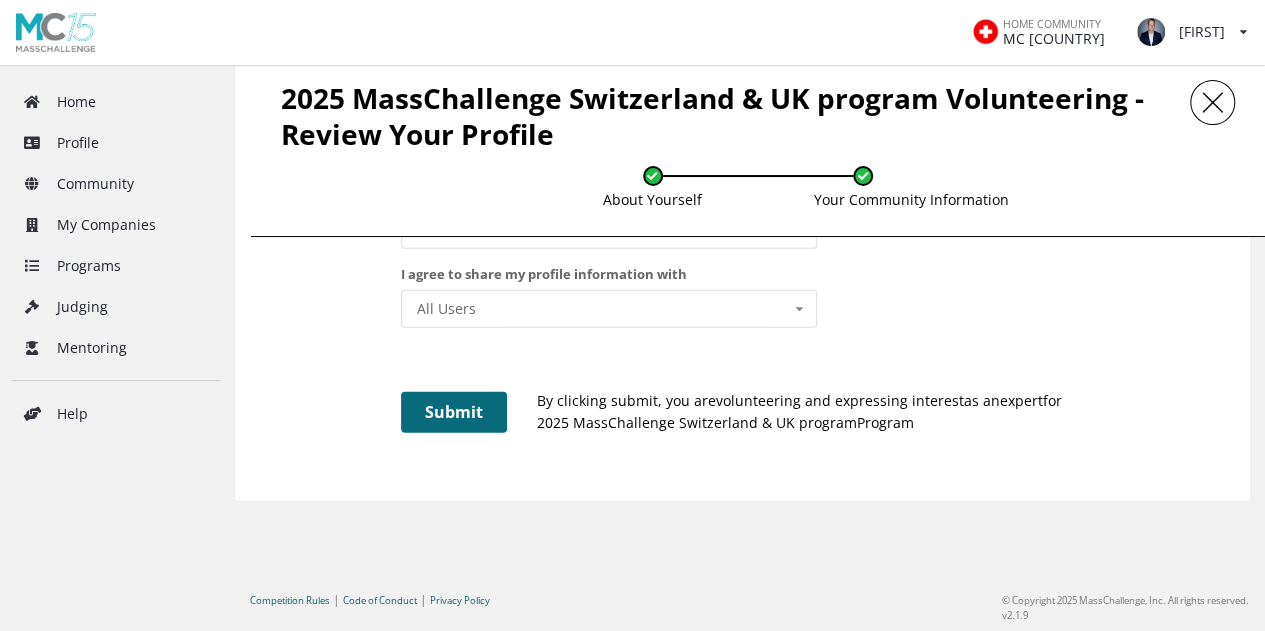click on "Submit" at bounding box center (454, 412) 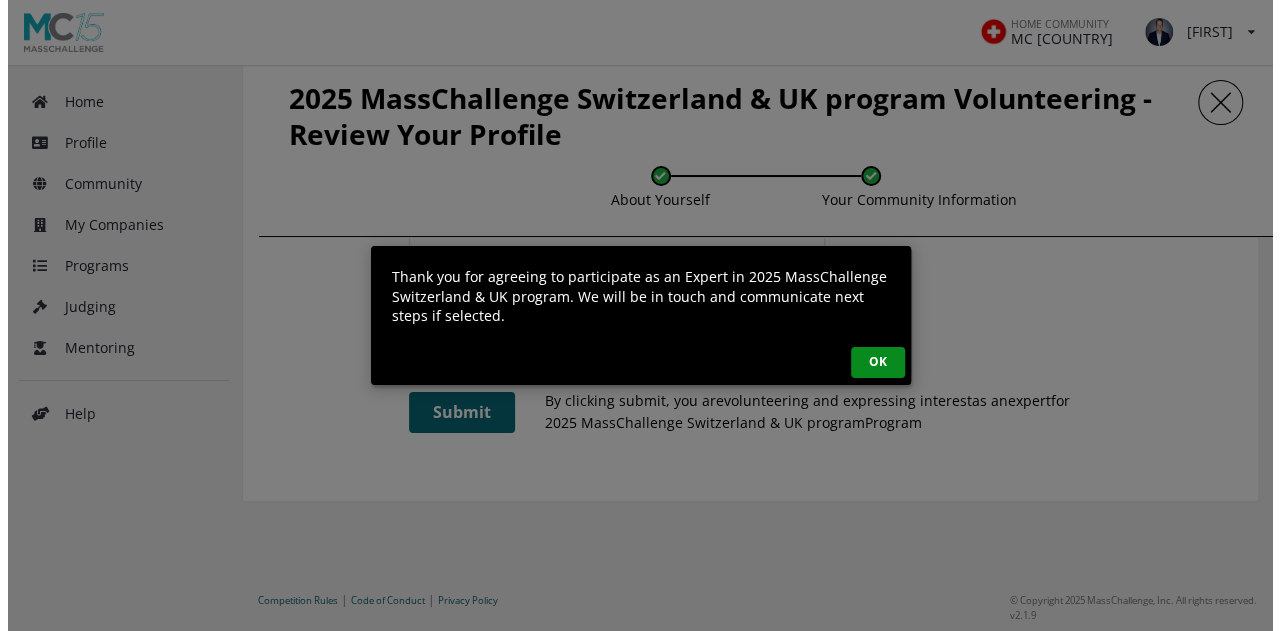 scroll, scrollTop: 90, scrollLeft: 0, axis: vertical 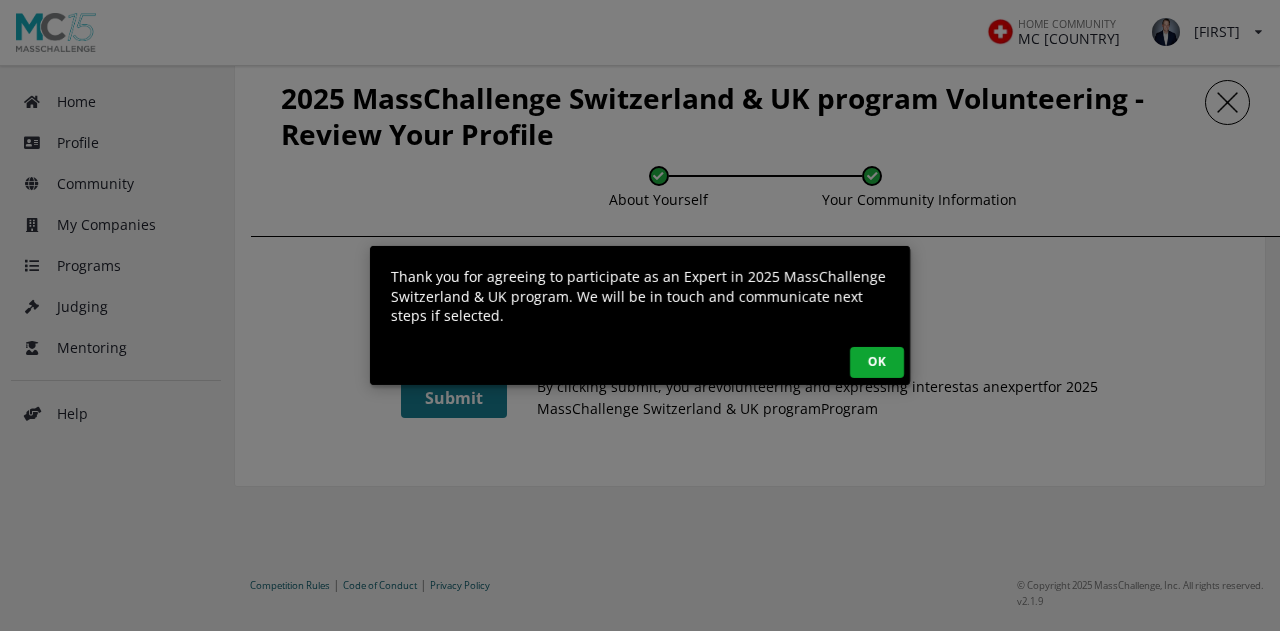 click on "OK" at bounding box center [877, 362] 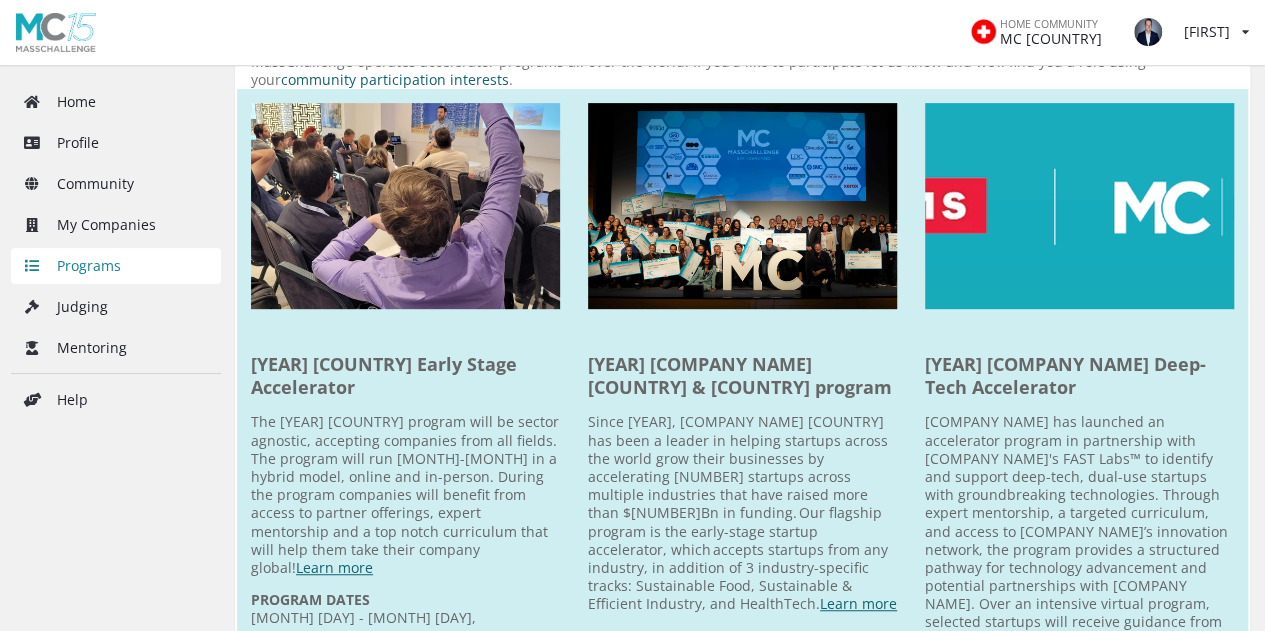 scroll, scrollTop: 0, scrollLeft: 0, axis: both 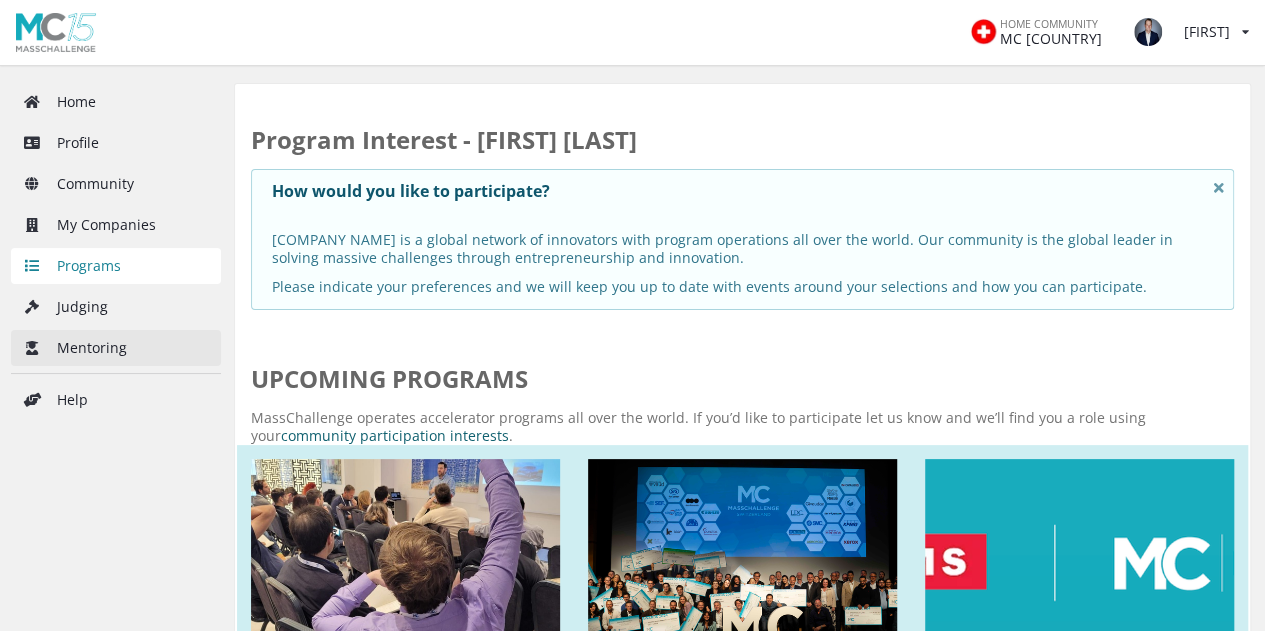 click on "Mentoring" at bounding box center [116, 348] 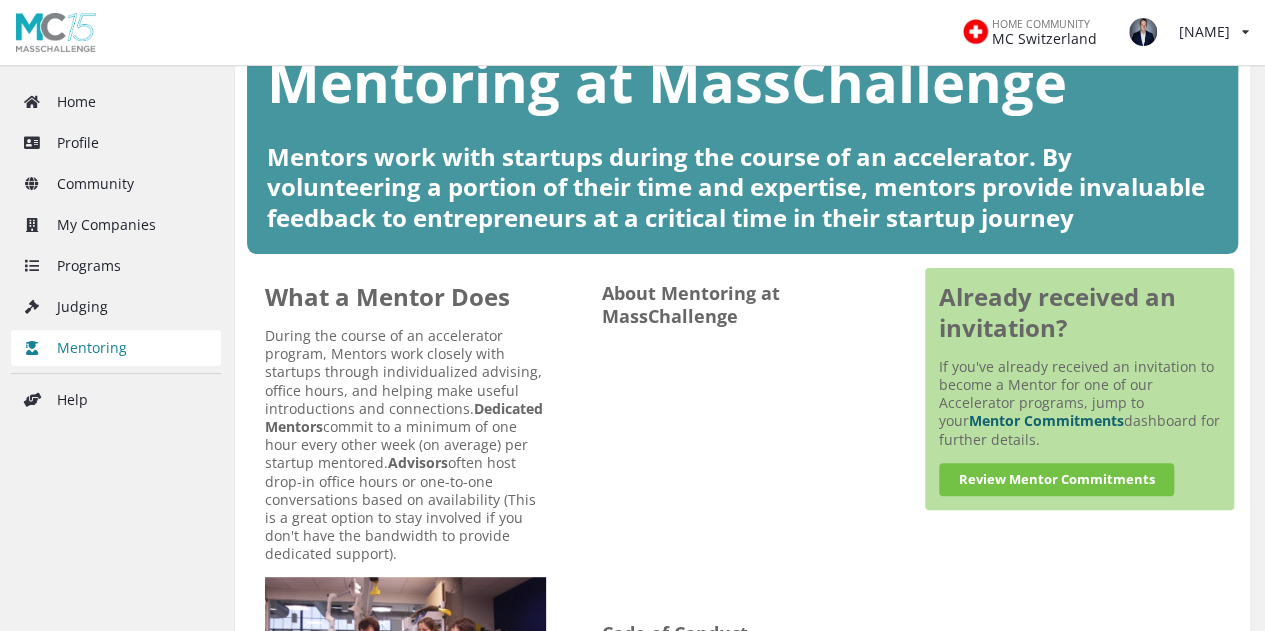 scroll, scrollTop: 200, scrollLeft: 0, axis: vertical 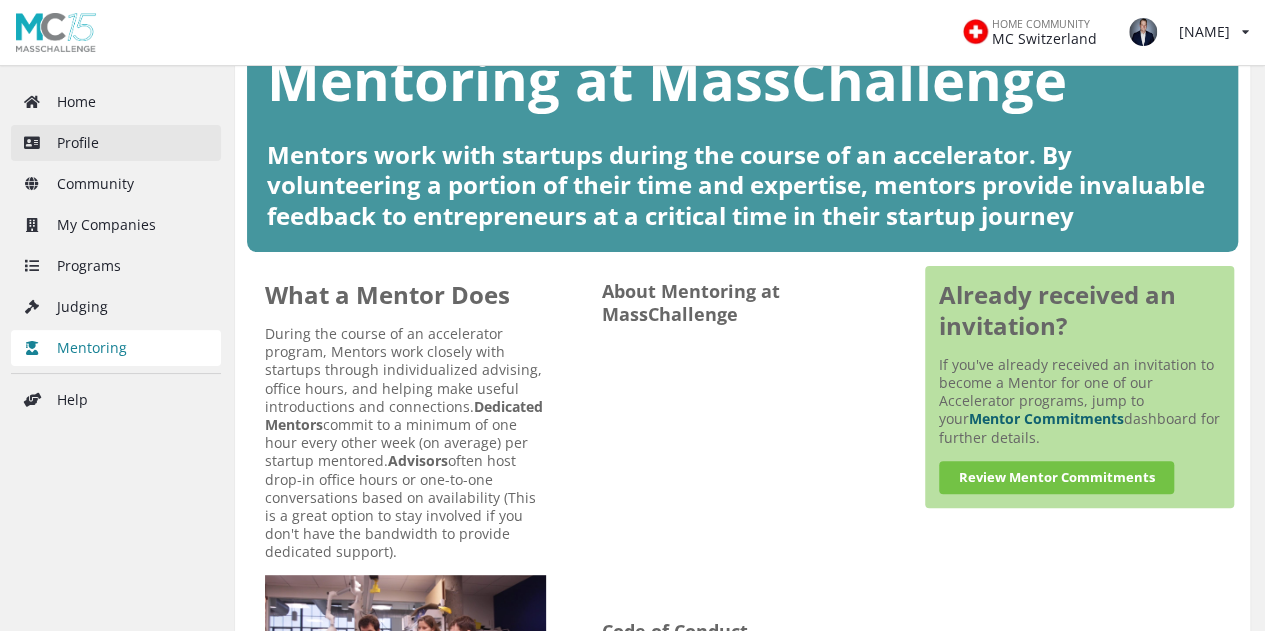 click on "Profile" at bounding box center [116, 143] 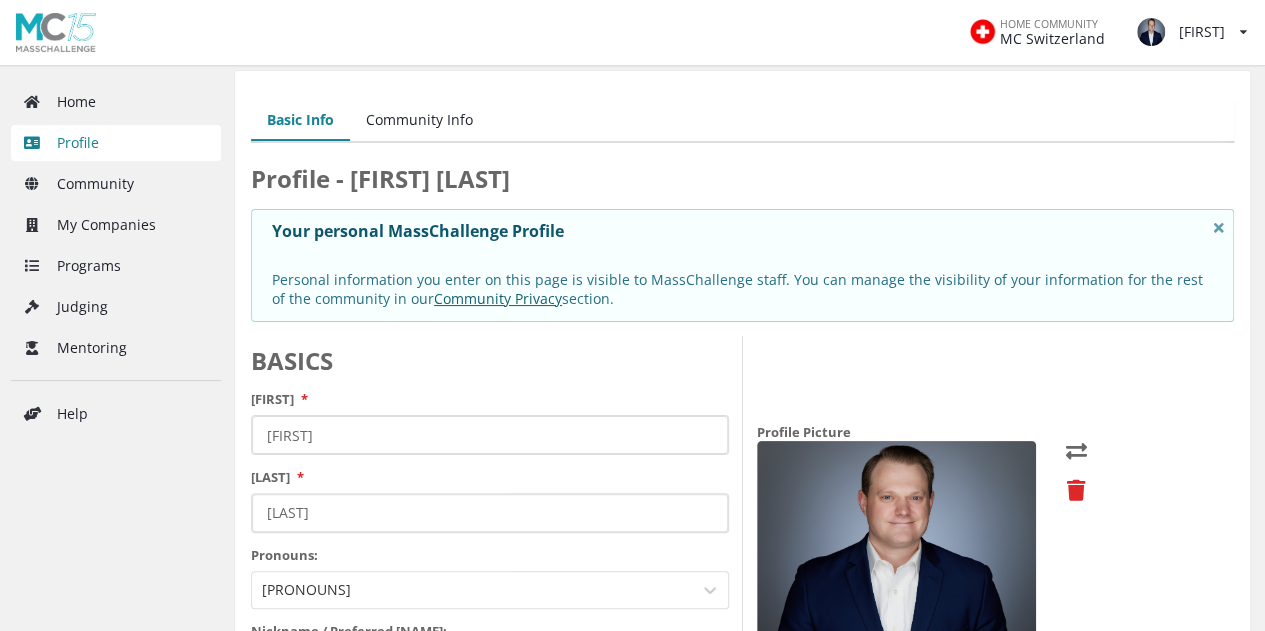 scroll, scrollTop: 0, scrollLeft: 0, axis: both 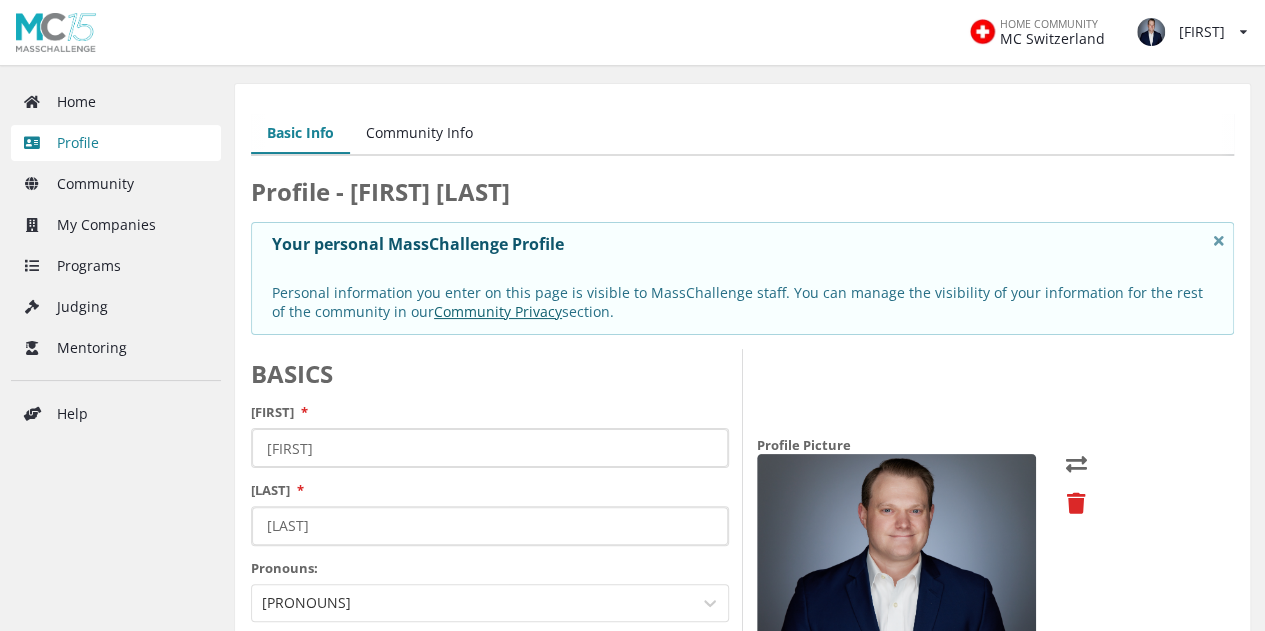 click on "Community Info" at bounding box center (419, 134) 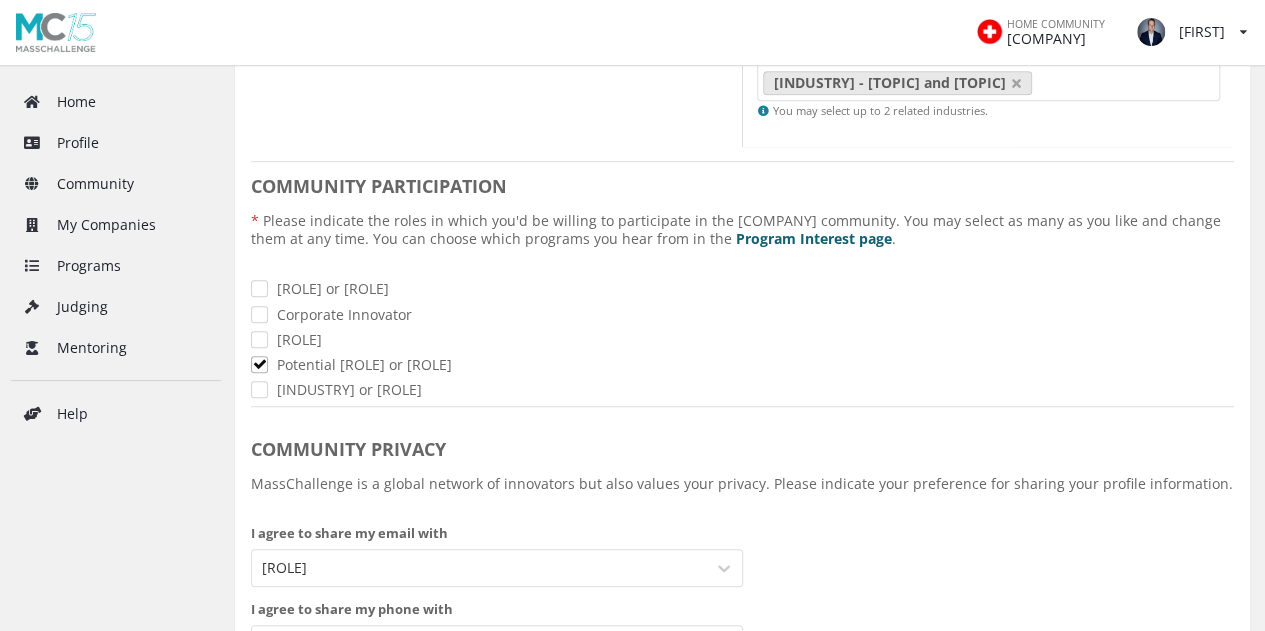 scroll, scrollTop: 536, scrollLeft: 0, axis: vertical 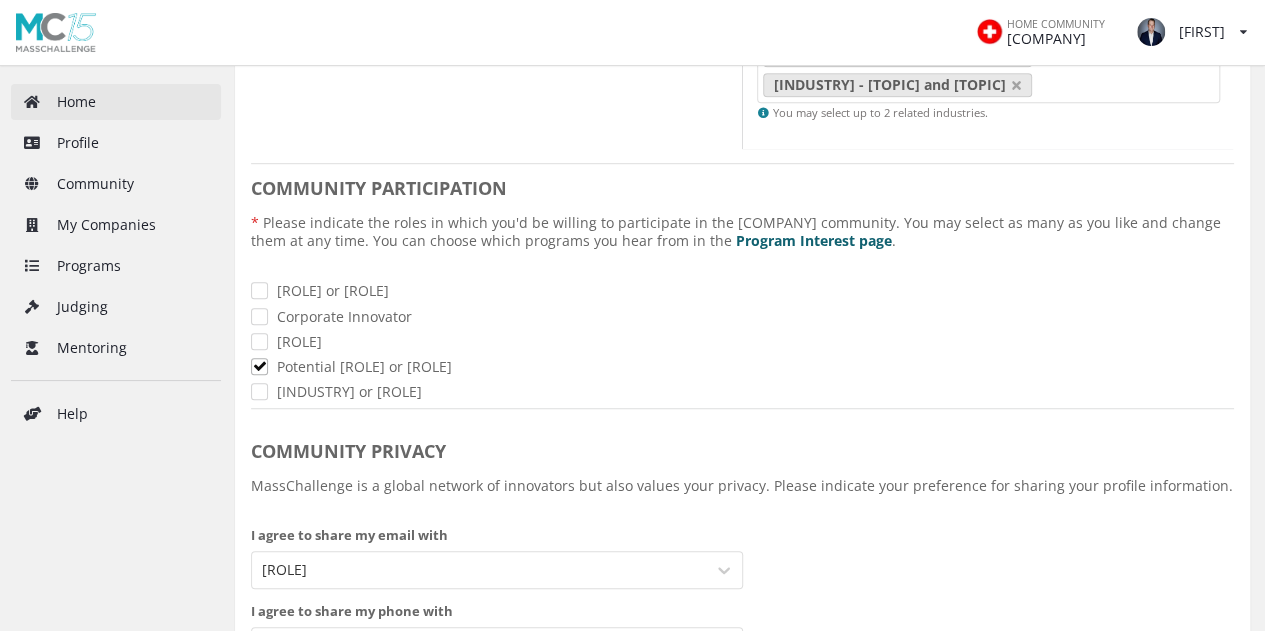click on "Home" at bounding box center (116, 102) 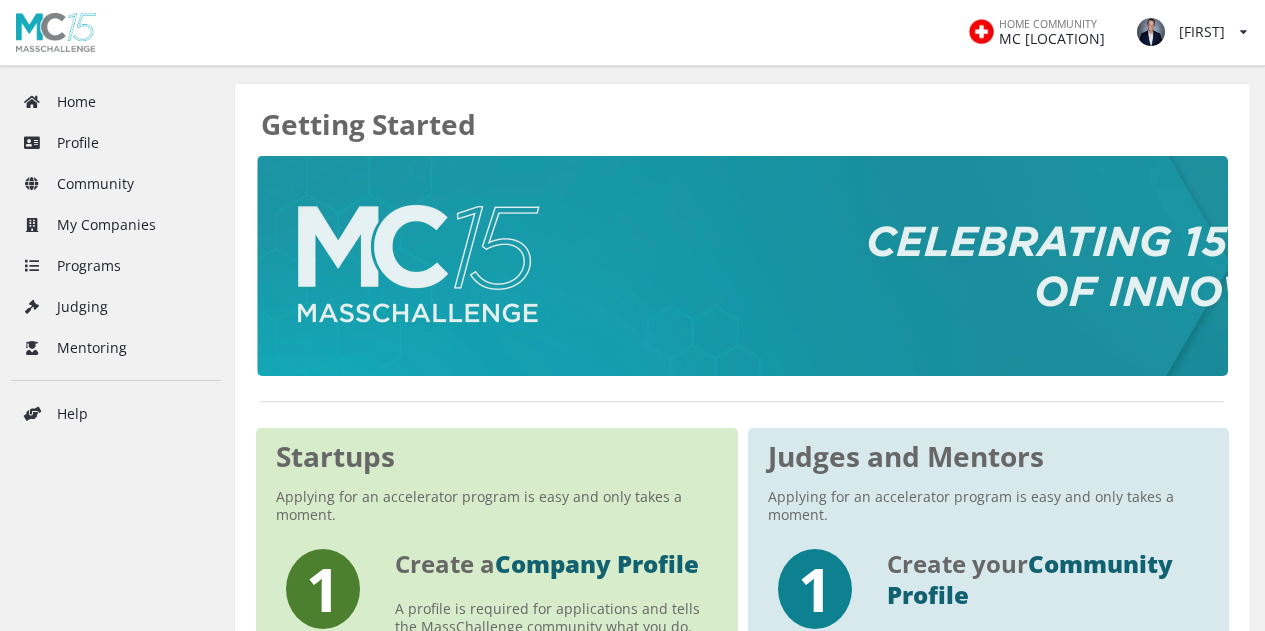 scroll, scrollTop: 0, scrollLeft: 0, axis: both 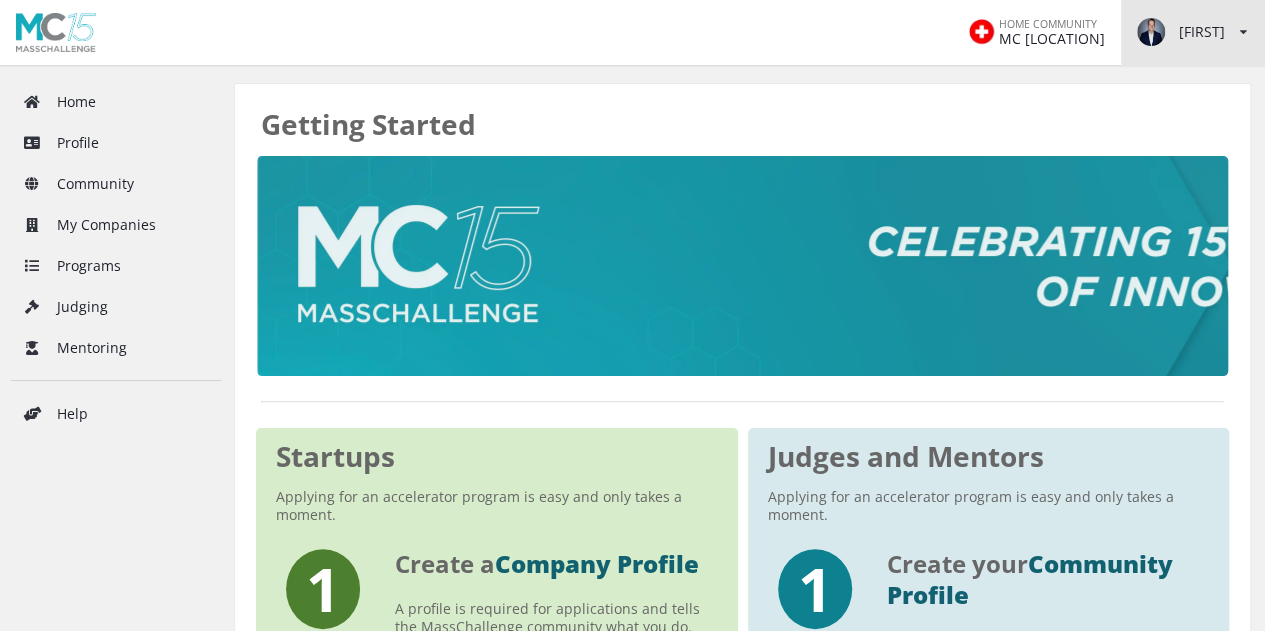 click on "Zachary
View/edit profile
Change password
Log out" at bounding box center (1193, 32) 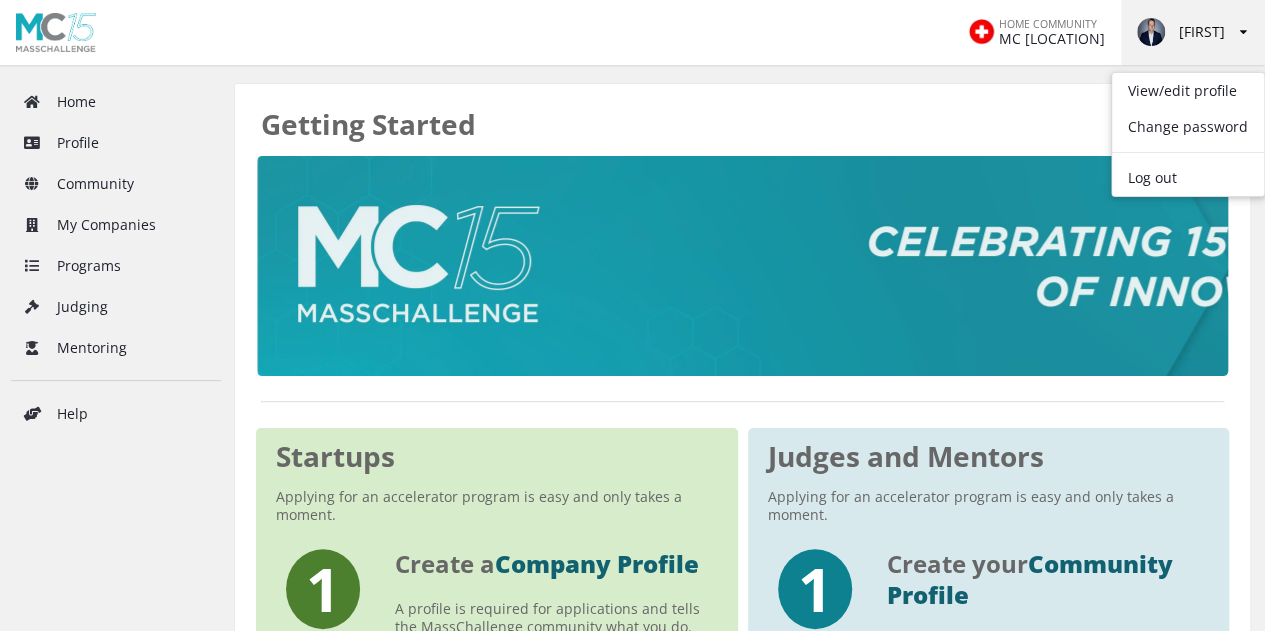 click on "Zachary
View/edit profile
Change password
Log out" at bounding box center [1193, 32] 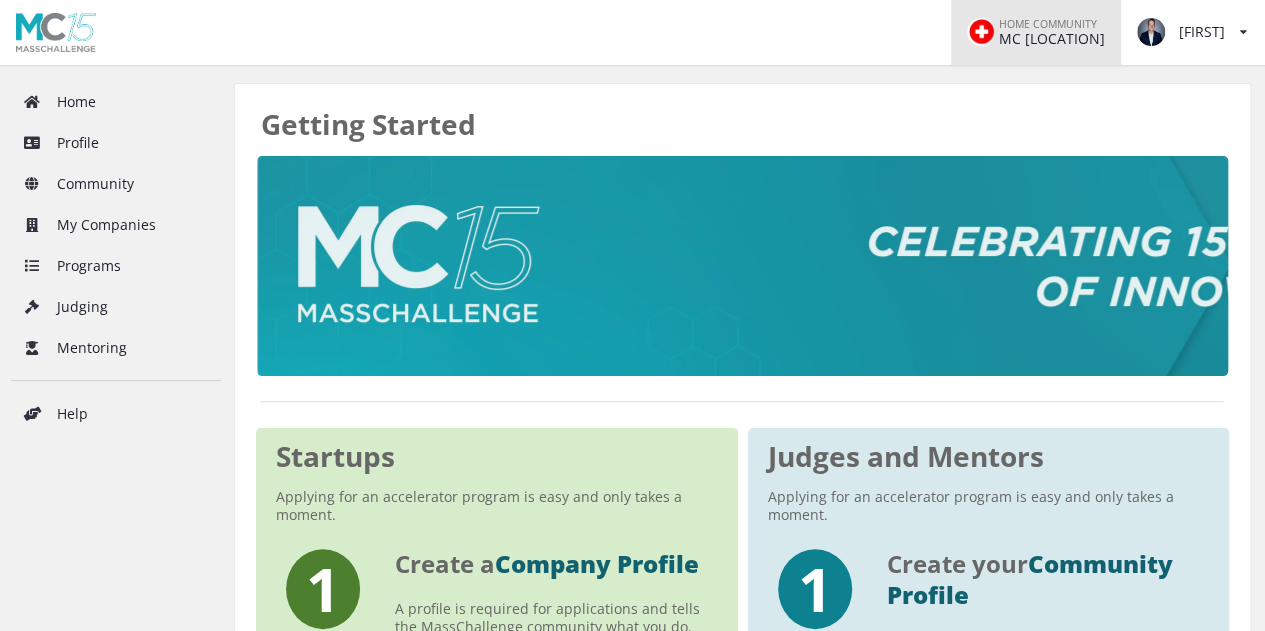 click on "HOME COMMUNITY" at bounding box center (1048, 24) 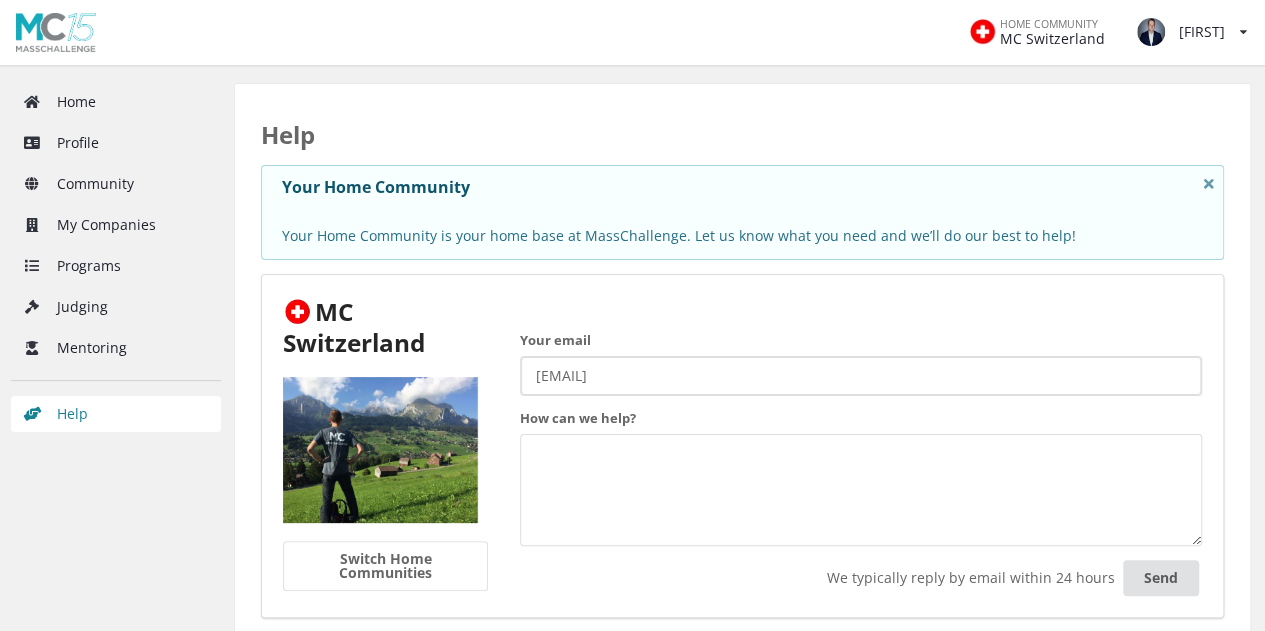 scroll, scrollTop: 100, scrollLeft: 0, axis: vertical 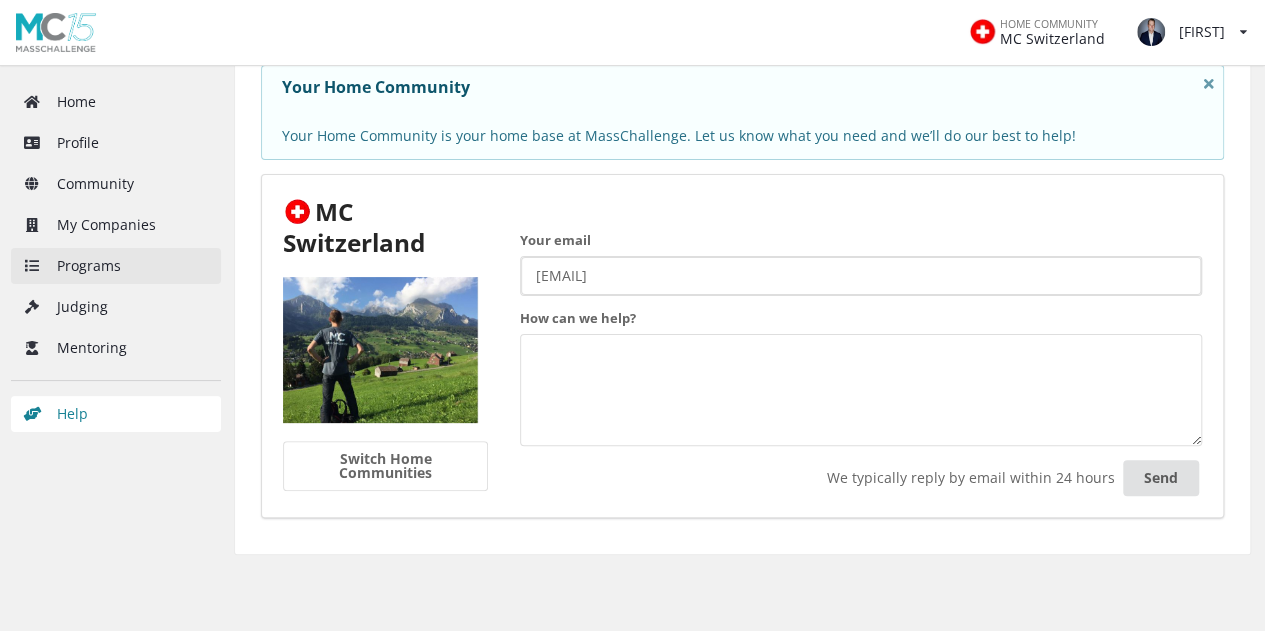 click on "Programs" at bounding box center [116, 266] 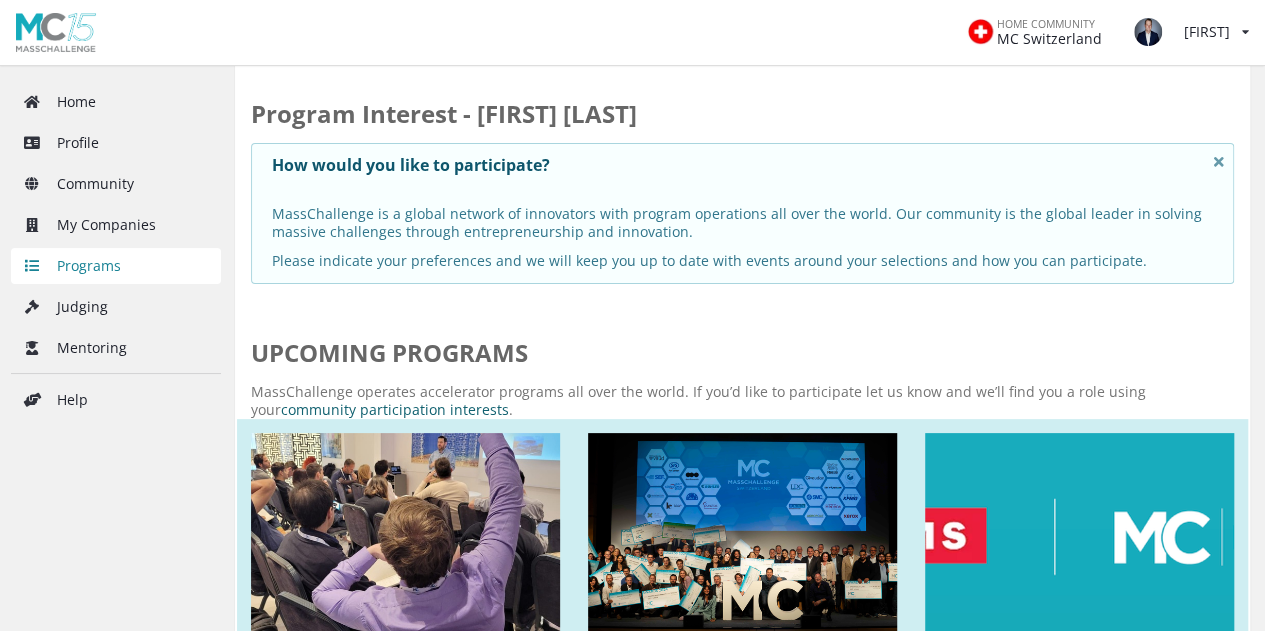 scroll, scrollTop: 500, scrollLeft: 0, axis: vertical 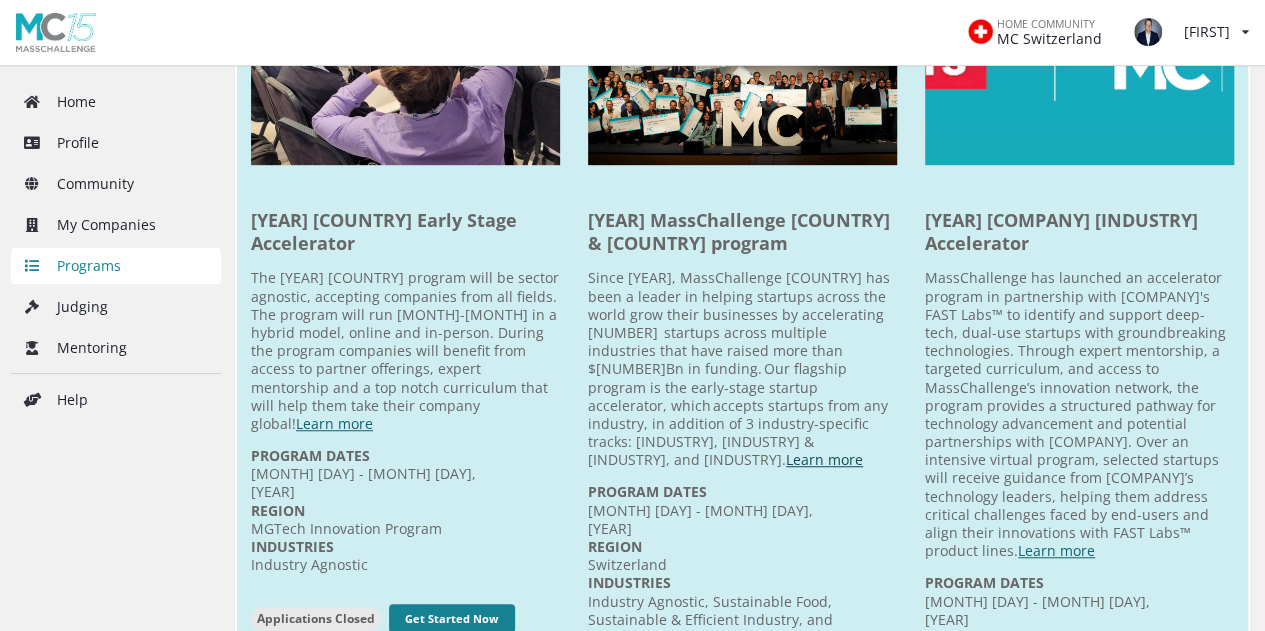click on "Learn more" at bounding box center [824, 459] 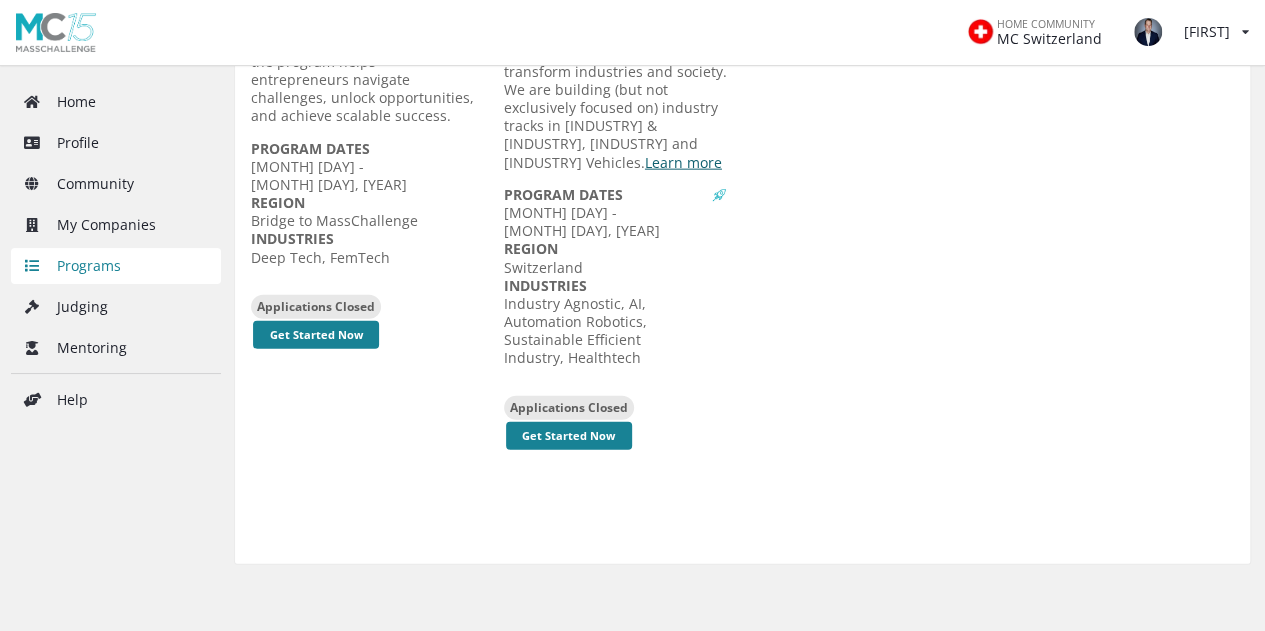 scroll, scrollTop: 2291, scrollLeft: 0, axis: vertical 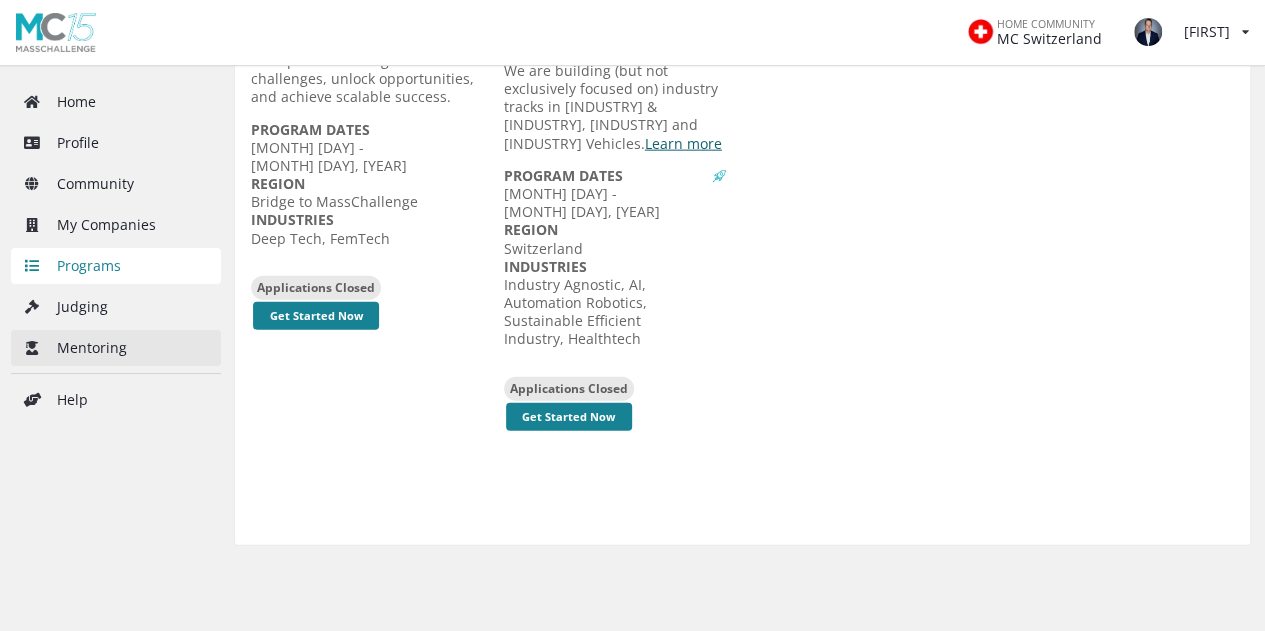 click on "Mentoring" at bounding box center [116, 348] 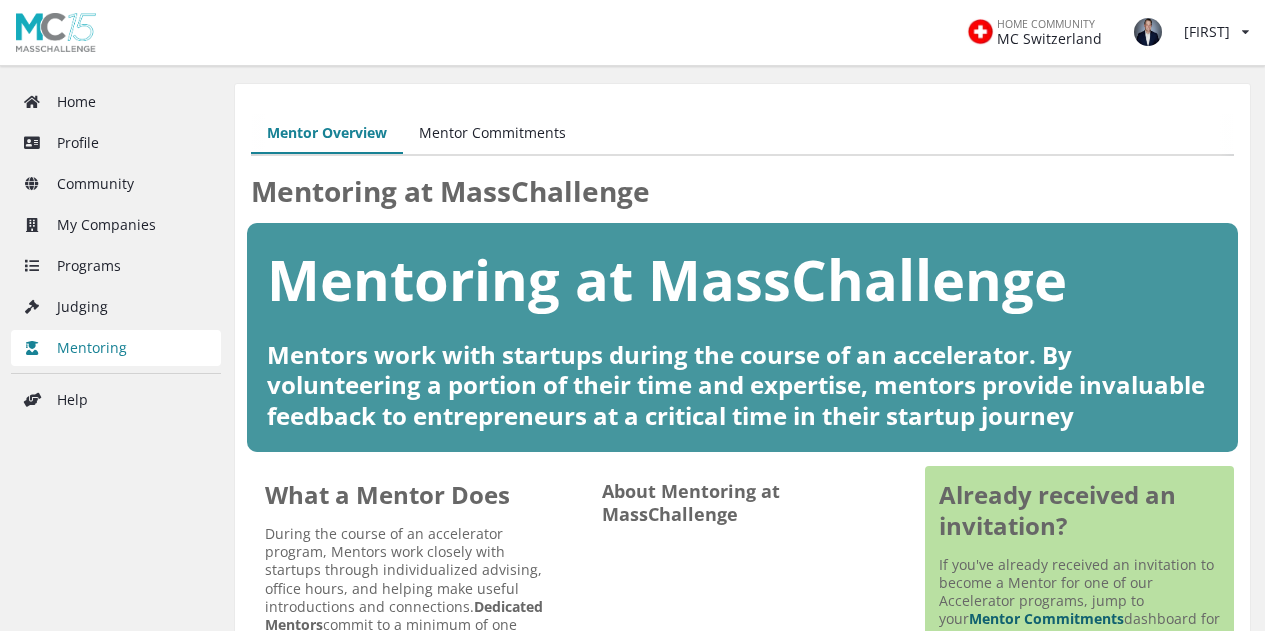 scroll, scrollTop: 0, scrollLeft: 0, axis: both 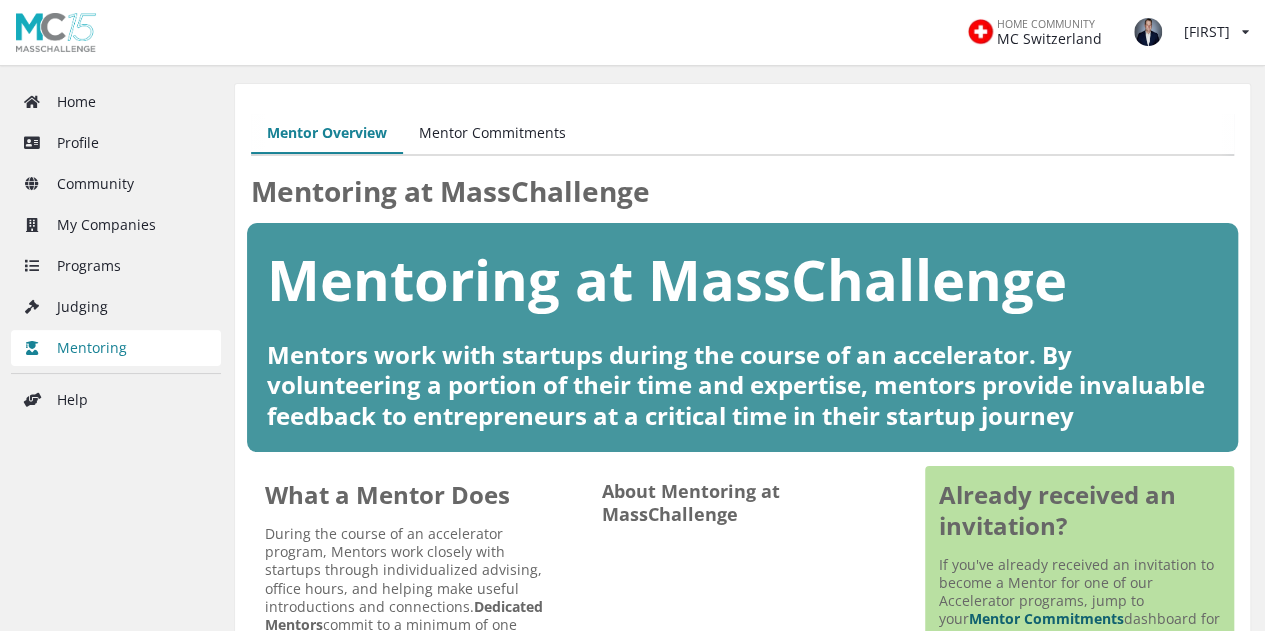 click on "Mentor Commitments" at bounding box center (492, 134) 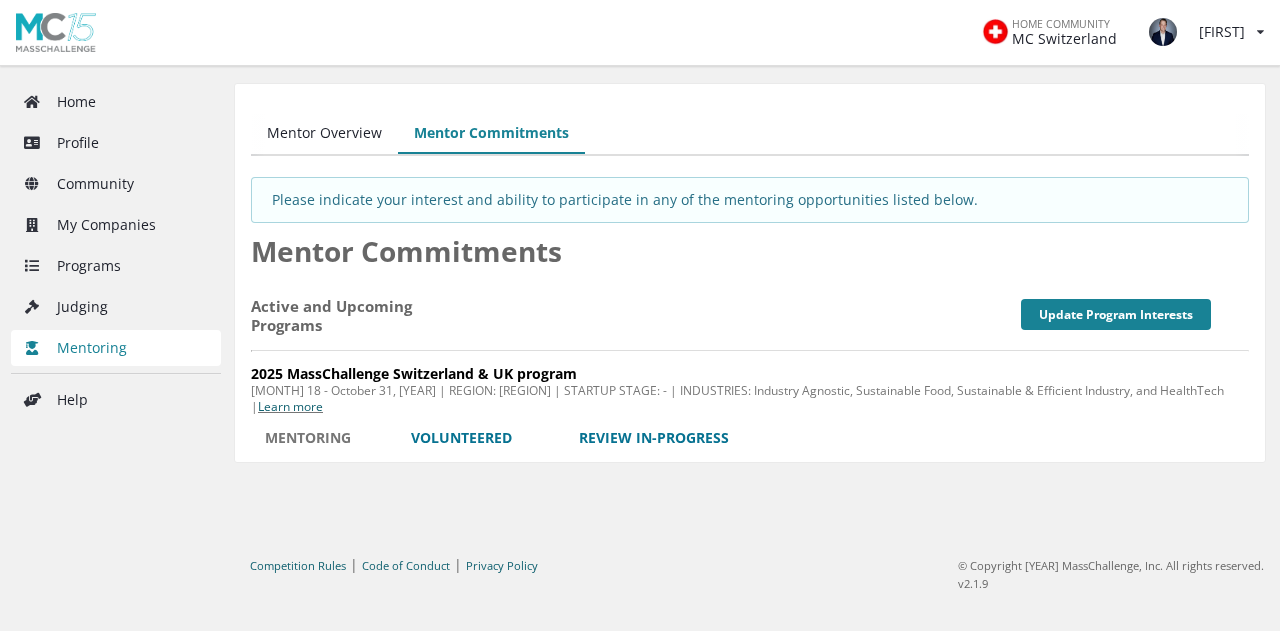 scroll, scrollTop: 0, scrollLeft: 0, axis: both 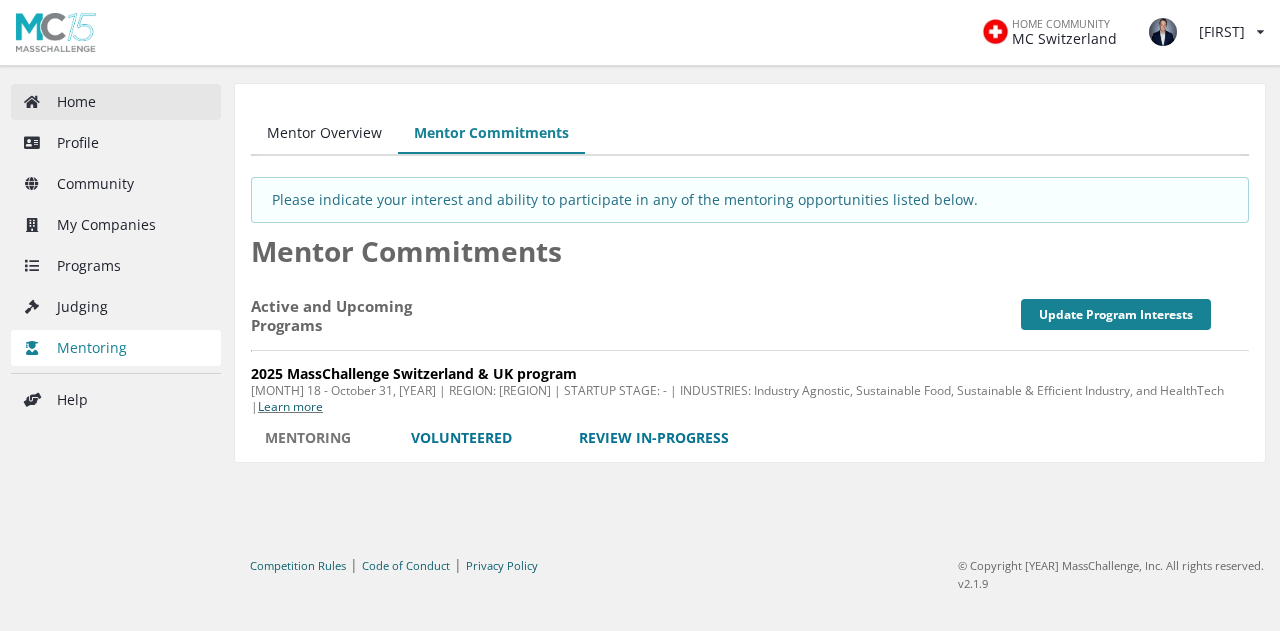 click on "Home" at bounding box center (116, 102) 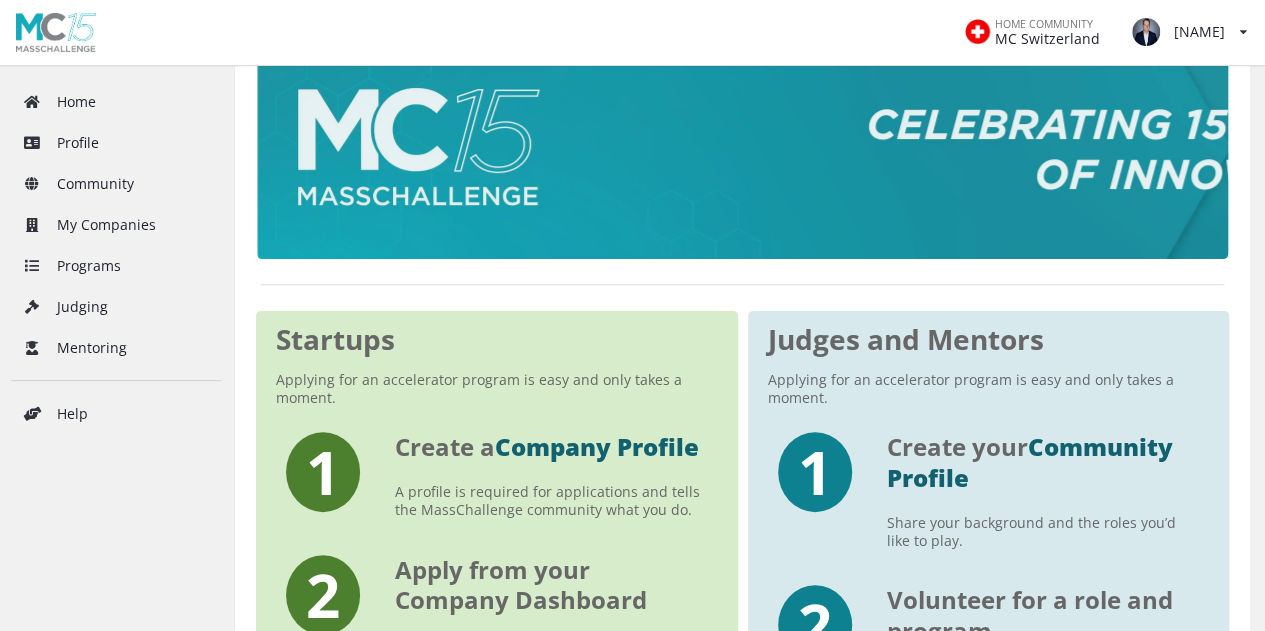 scroll, scrollTop: 0, scrollLeft: 0, axis: both 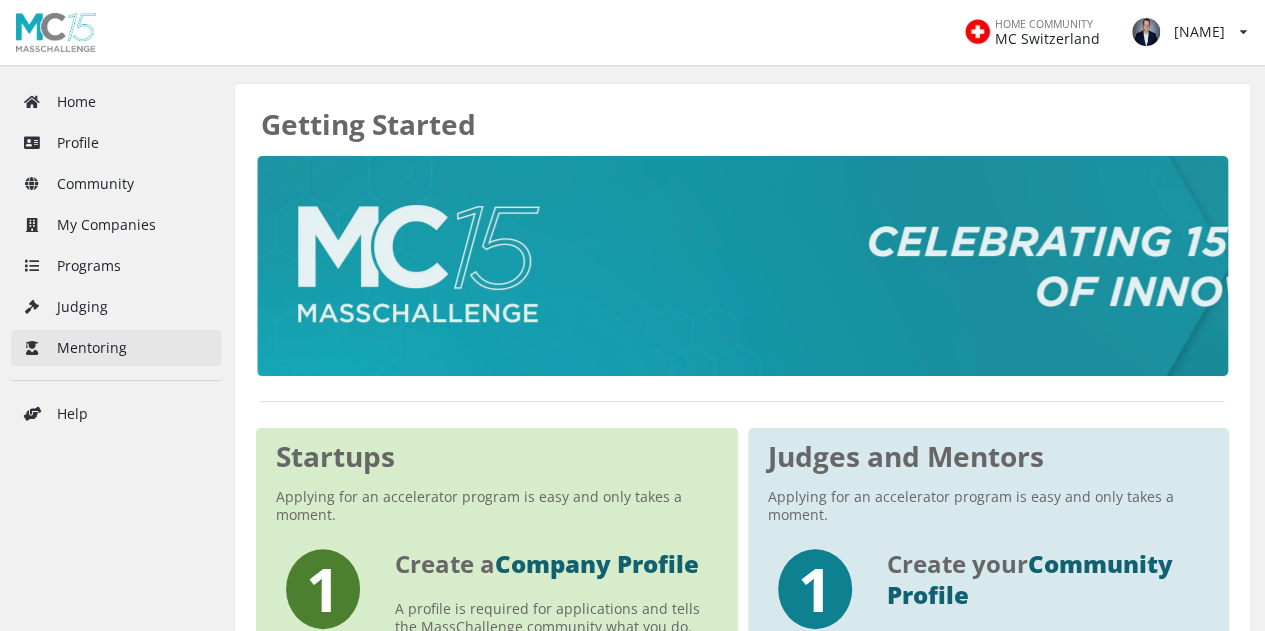 click on "Mentoring" at bounding box center (116, 348) 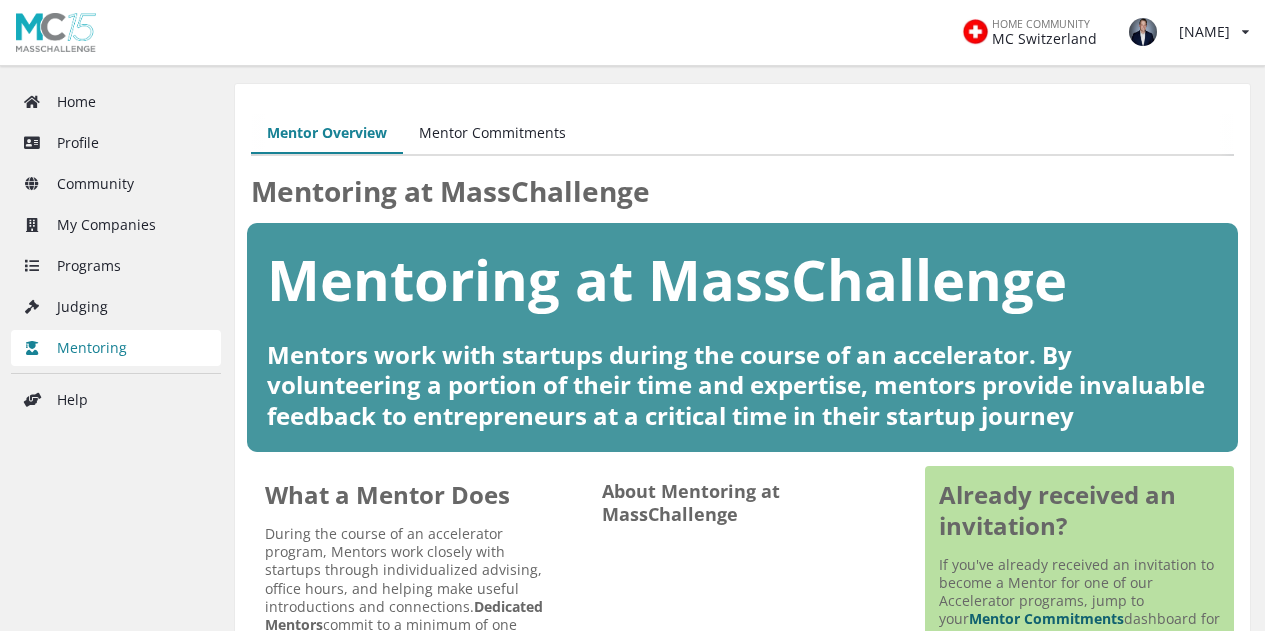 scroll, scrollTop: 0, scrollLeft: 0, axis: both 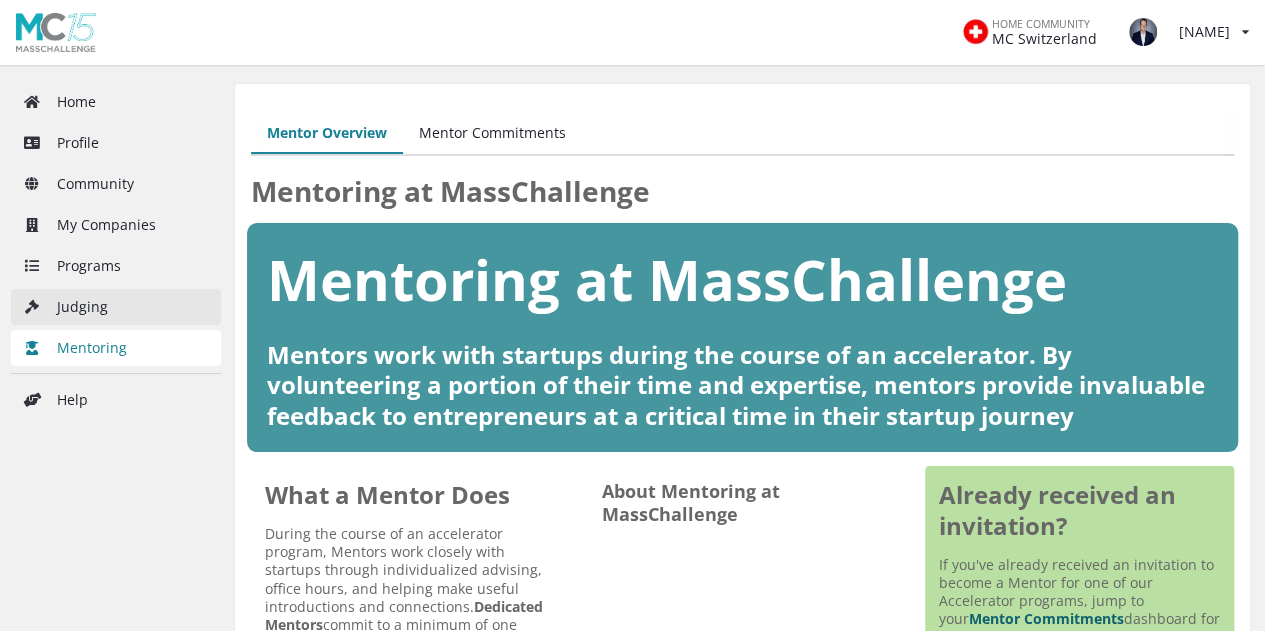 click on "Judging" at bounding box center [116, 307] 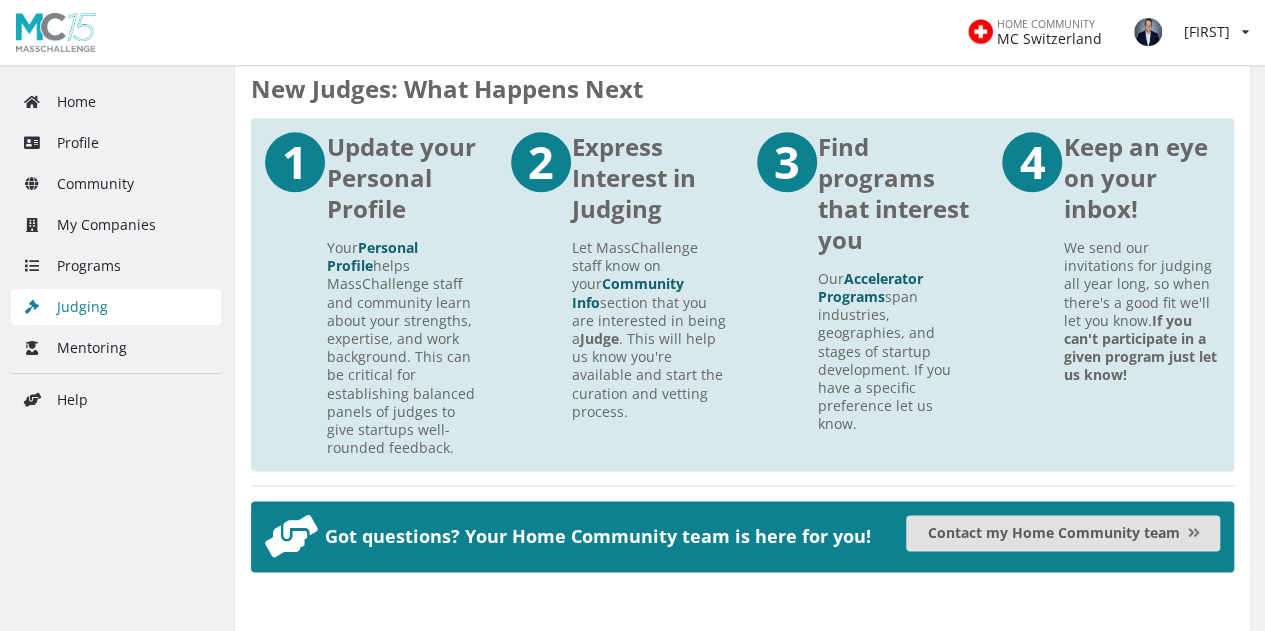 scroll, scrollTop: 1200, scrollLeft: 0, axis: vertical 